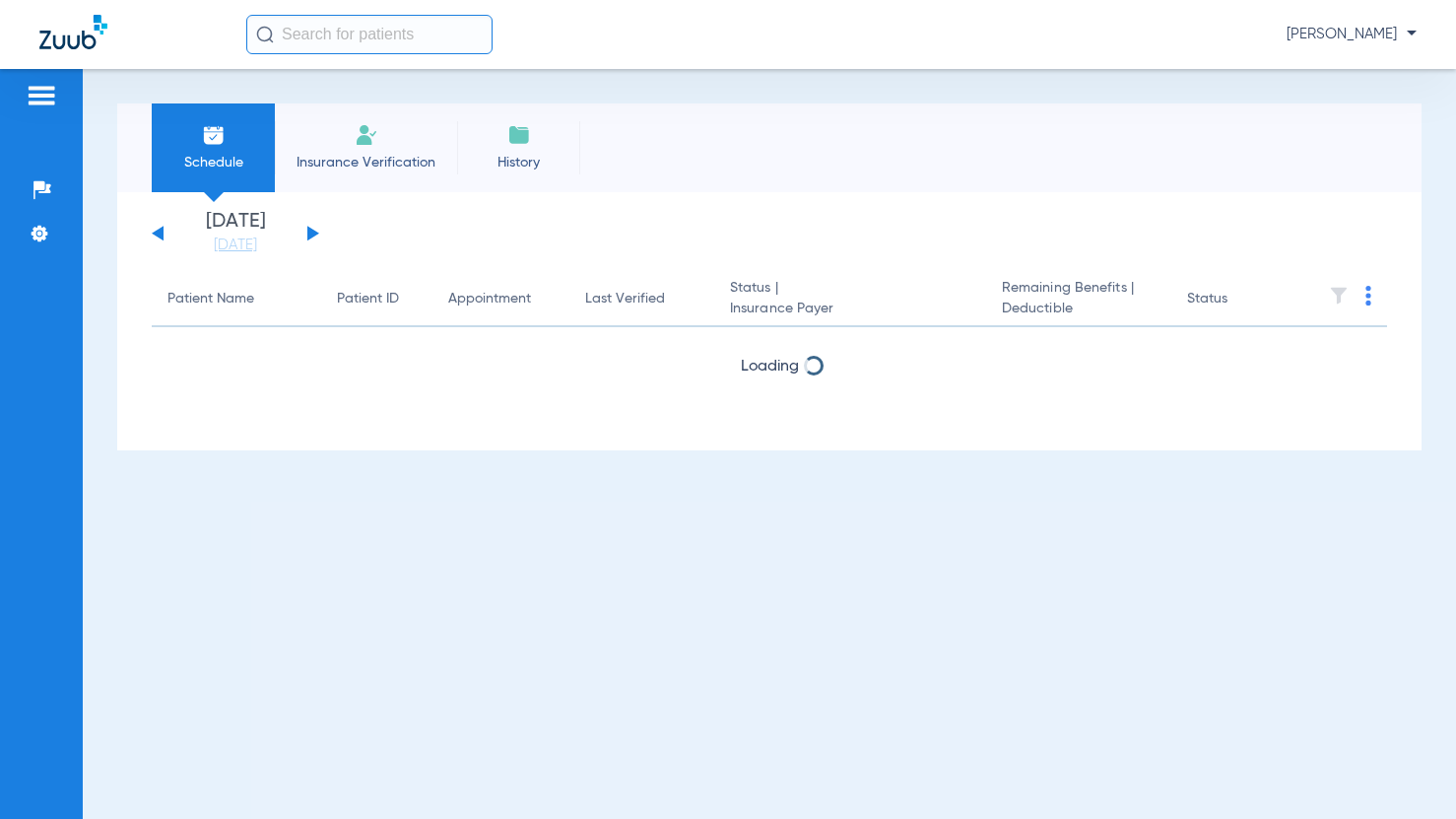 scroll, scrollTop: 0, scrollLeft: 0, axis: both 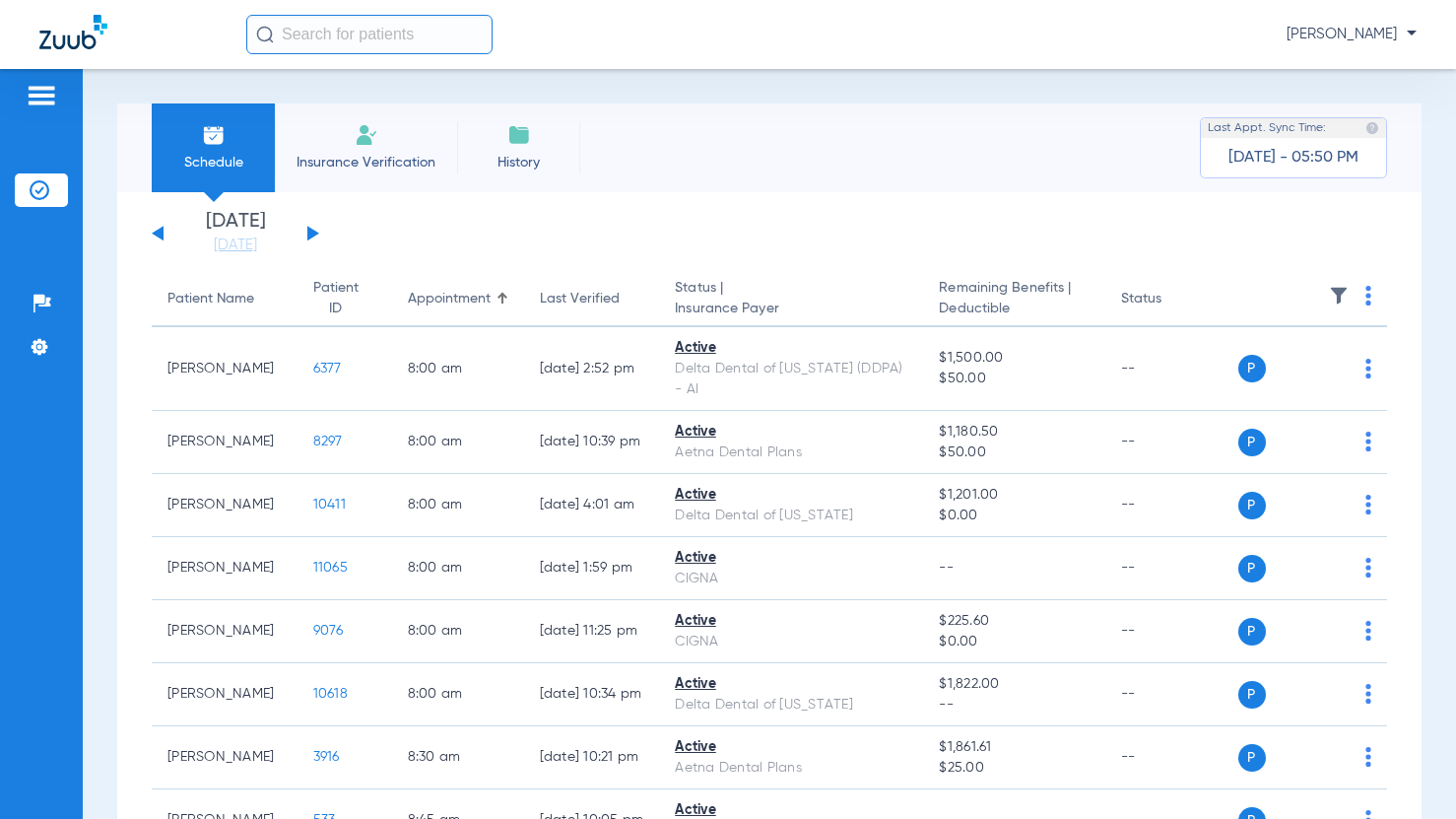 click 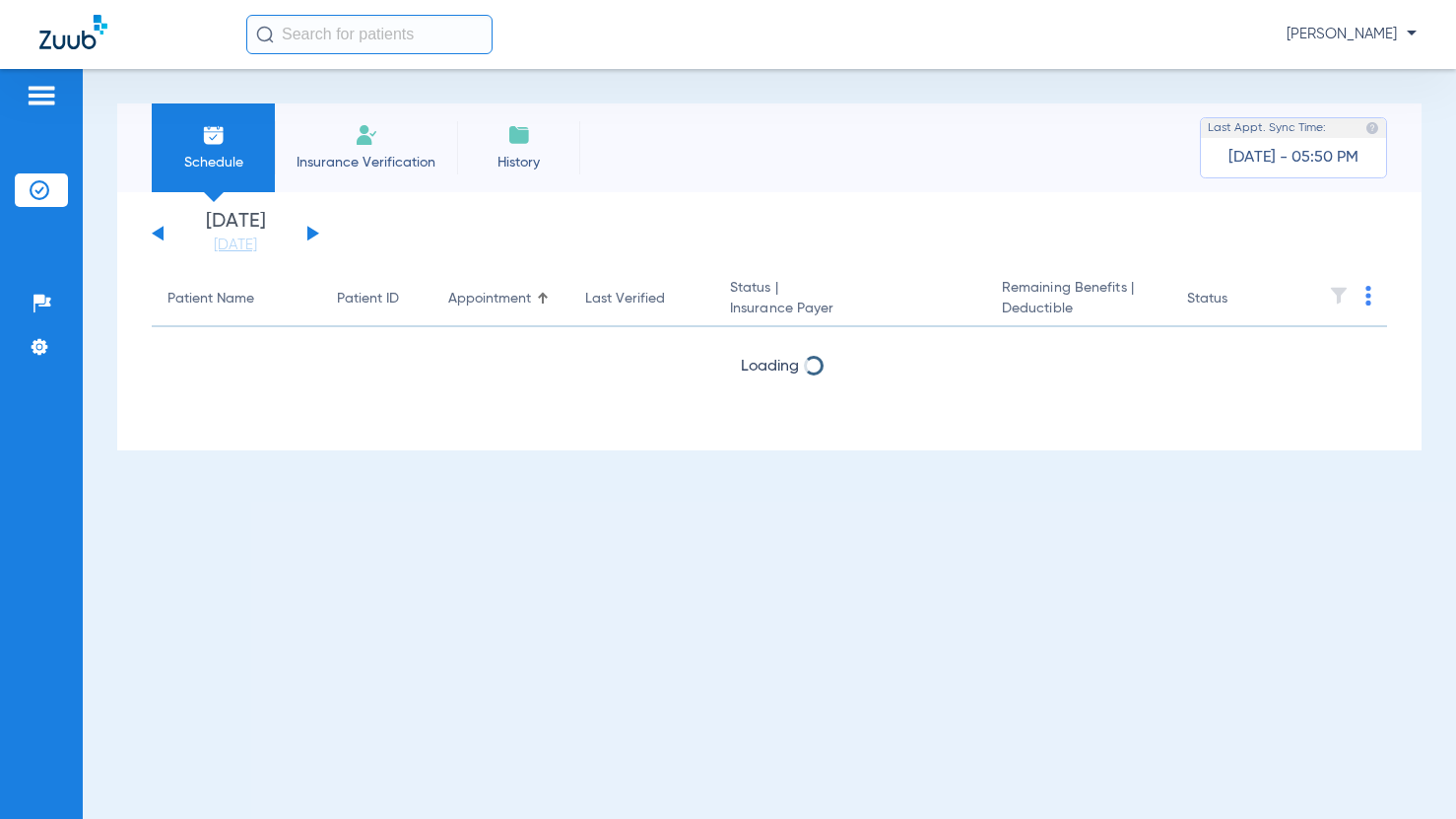 click 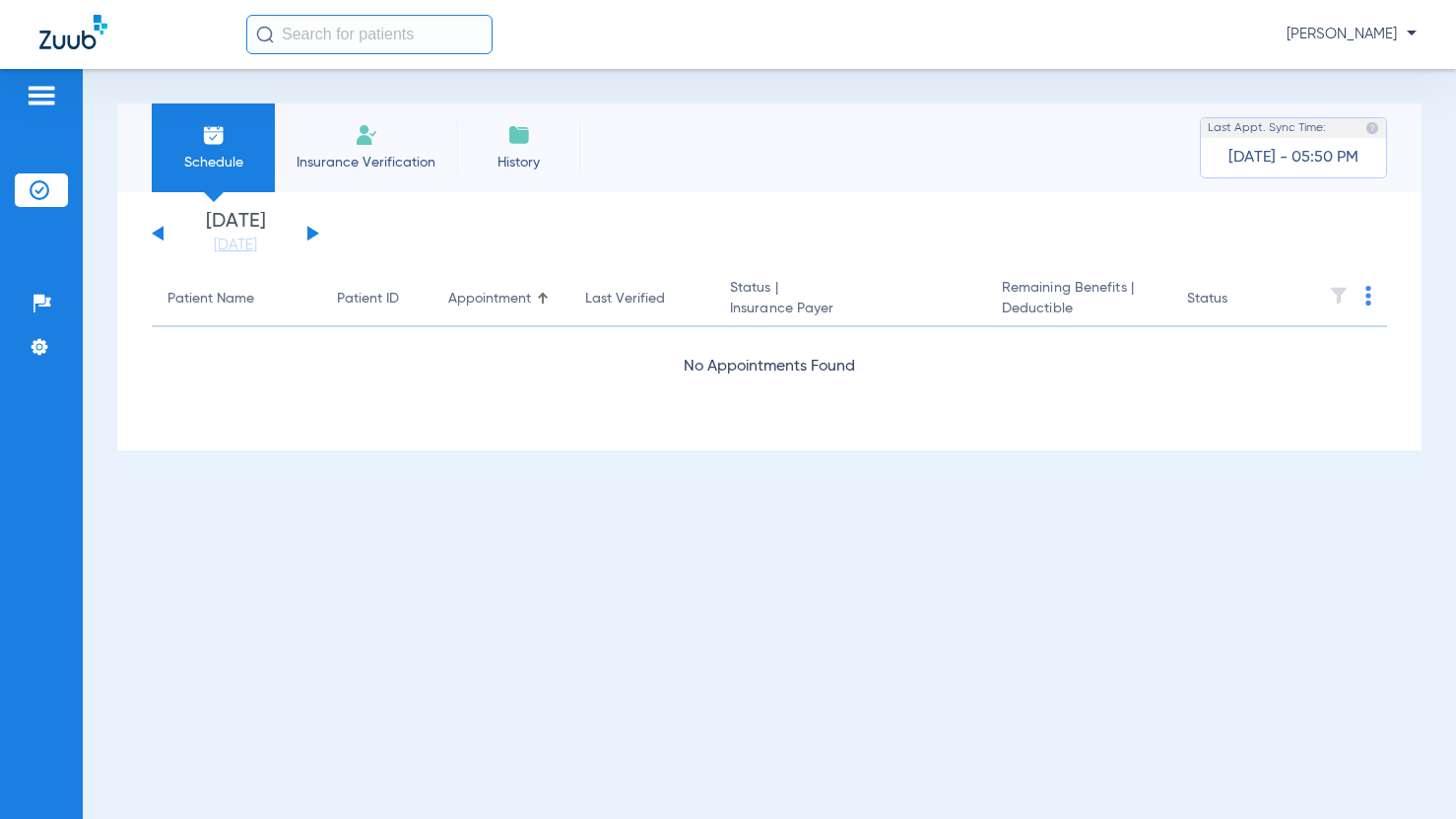 click 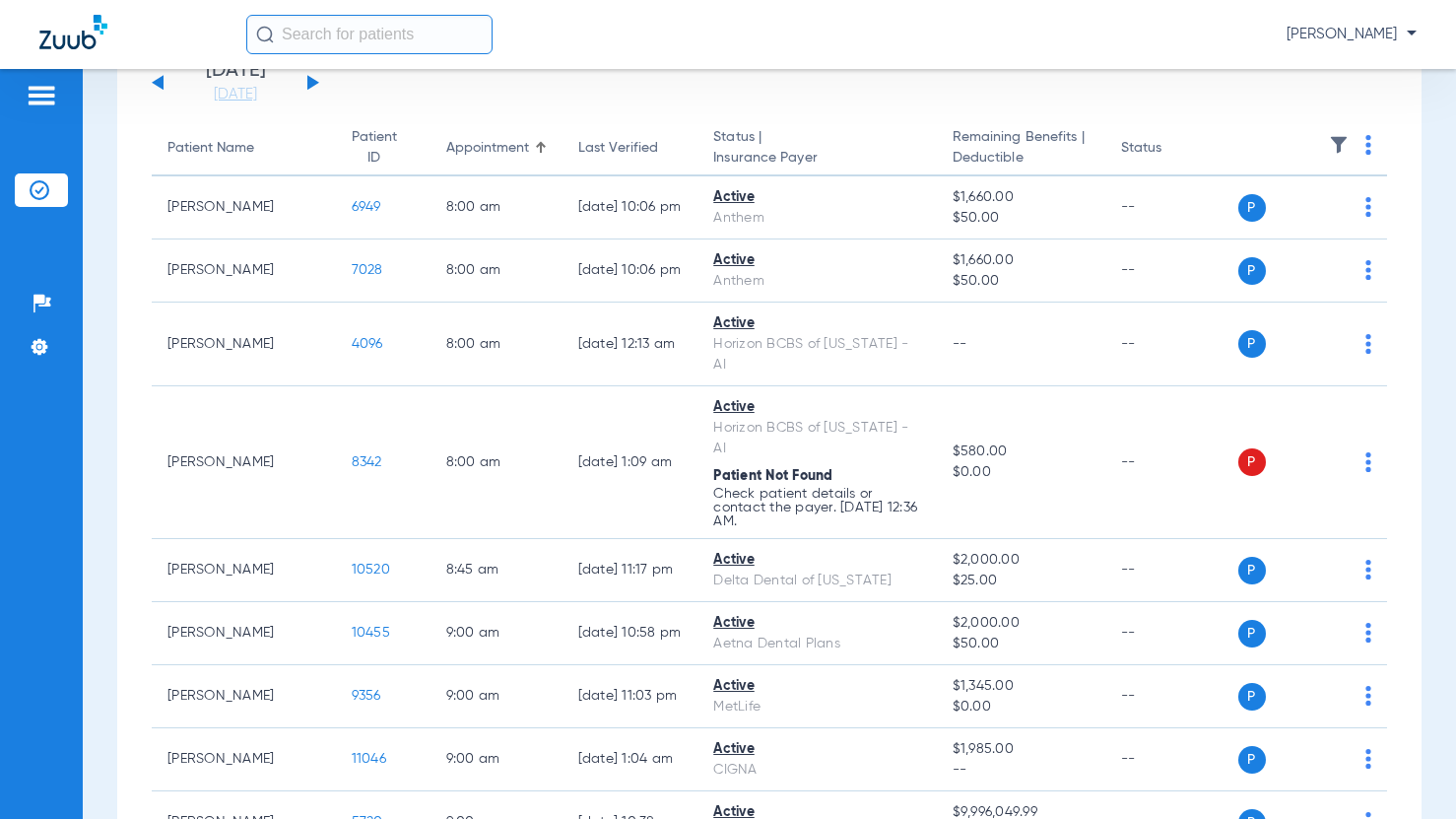 scroll, scrollTop: 197, scrollLeft: 0, axis: vertical 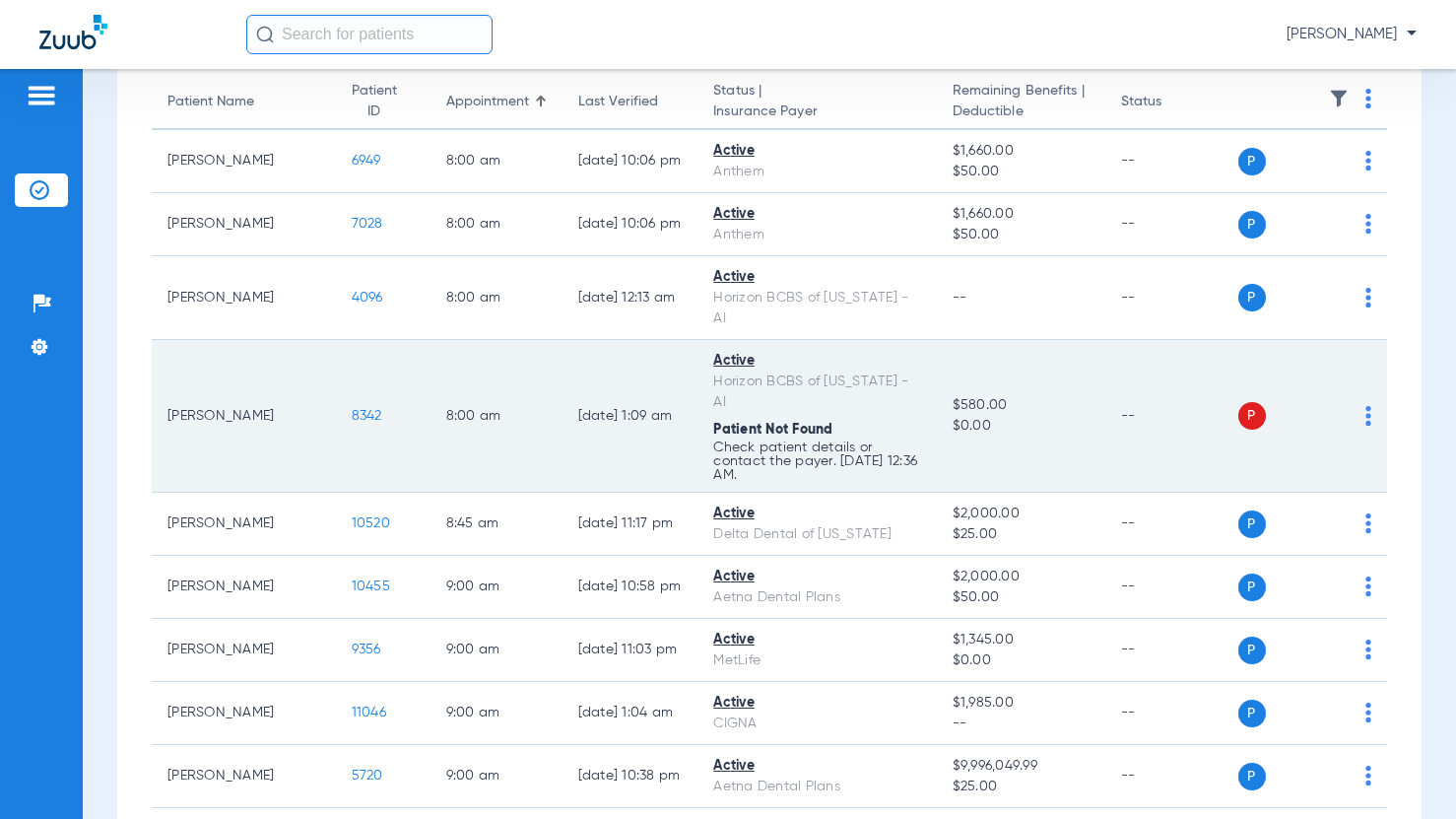 click 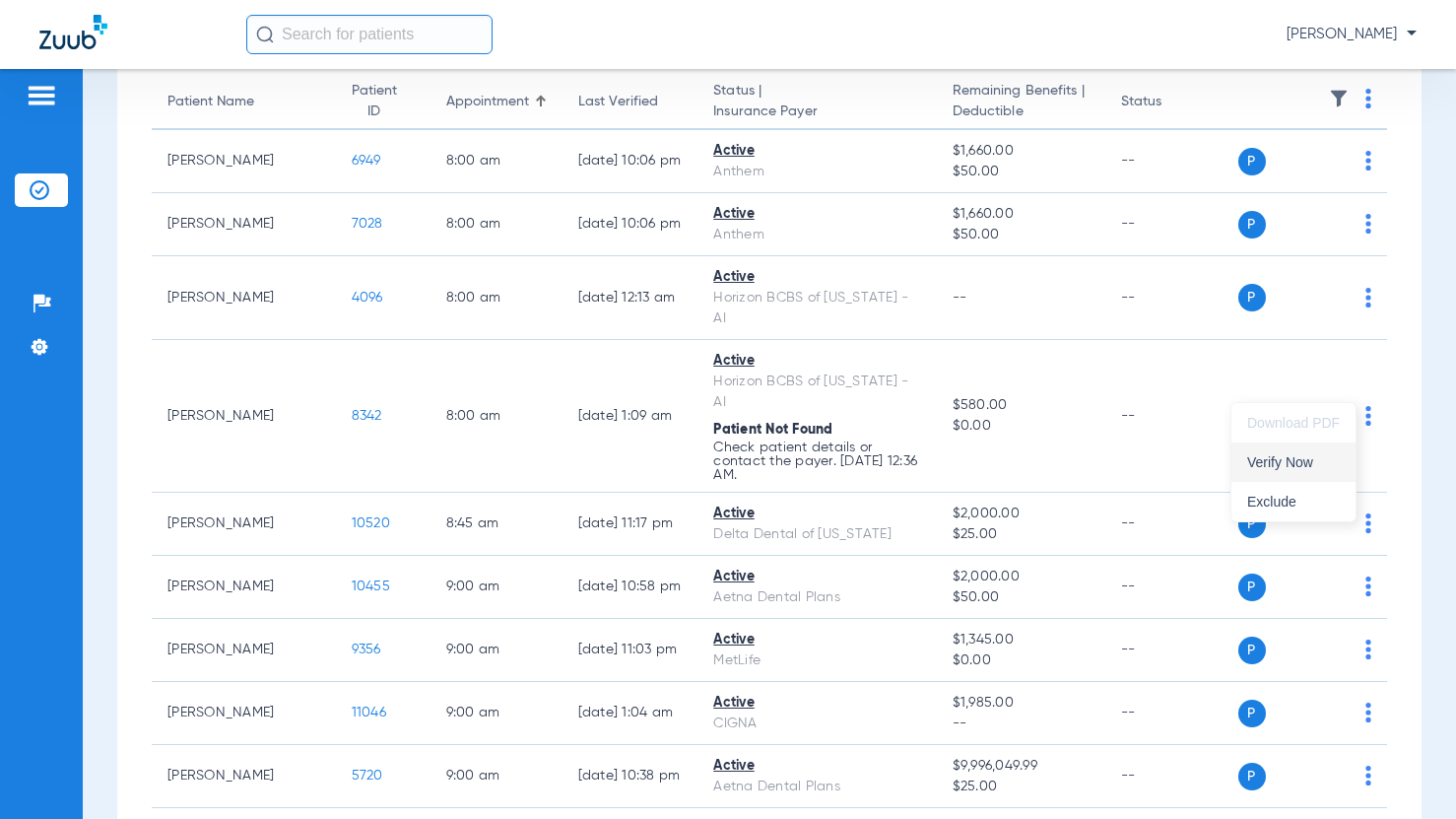 click on "Verify Now" at bounding box center (1293, 462) 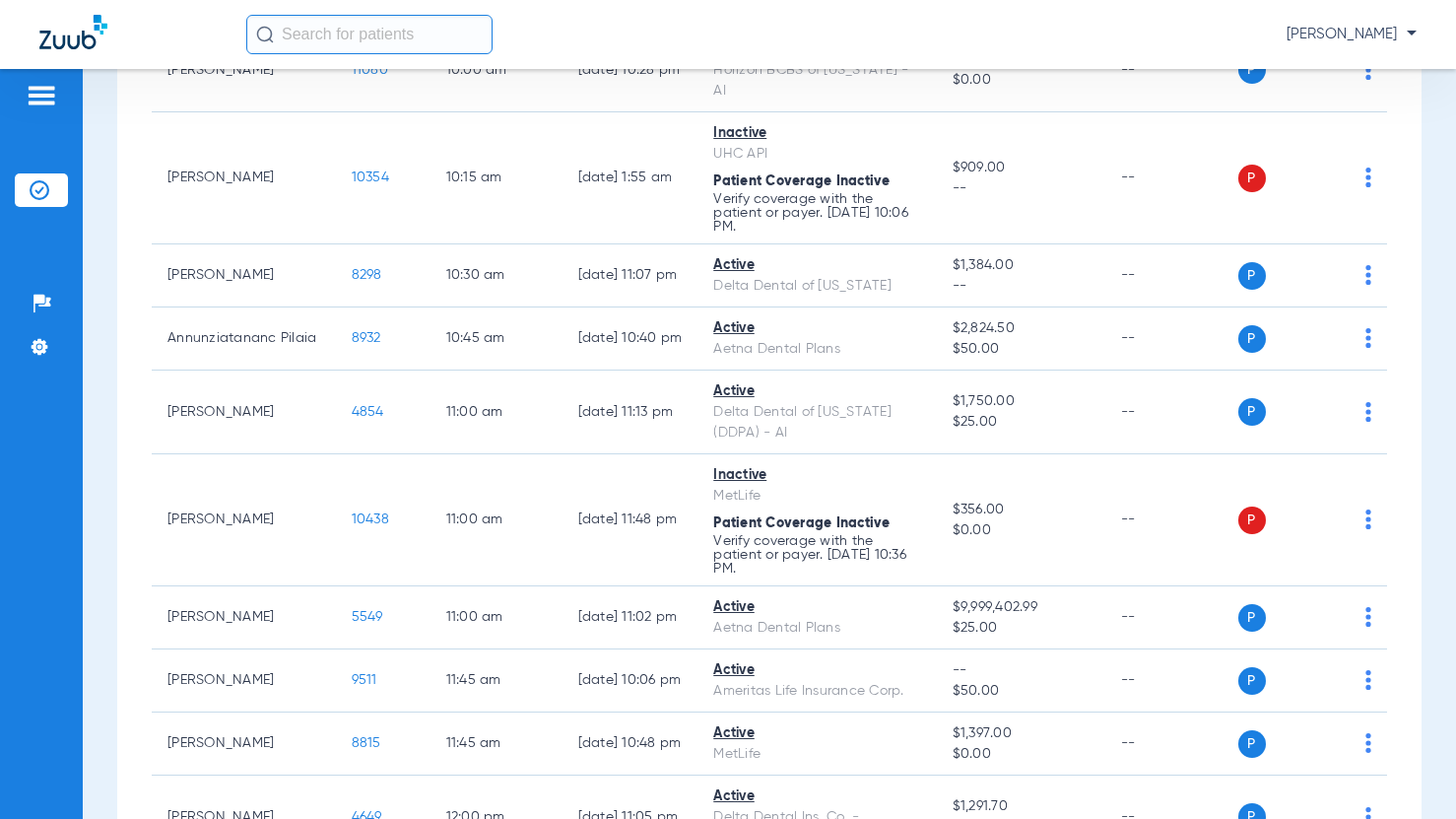 scroll, scrollTop: 1380, scrollLeft: 0, axis: vertical 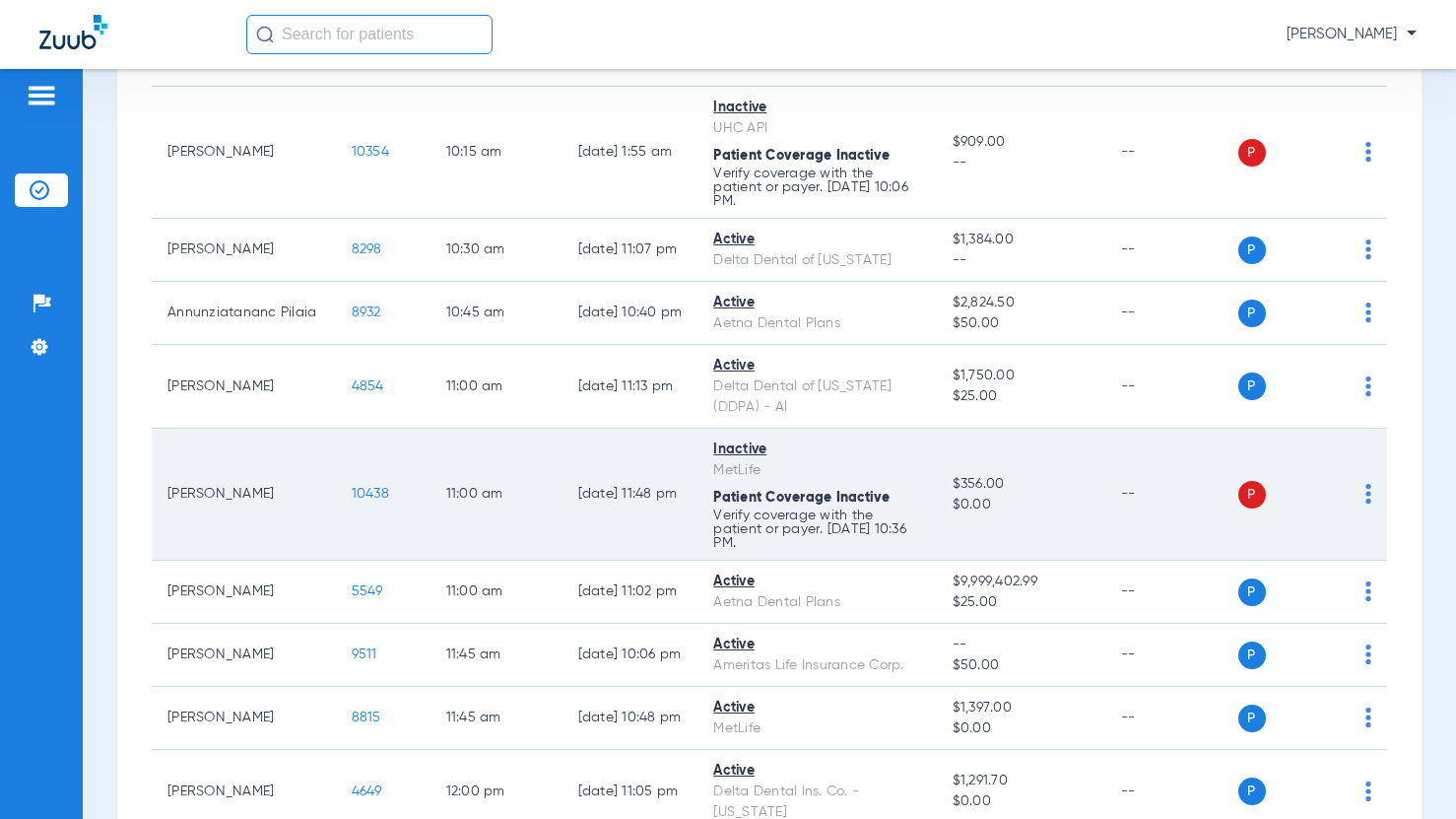 click on "P S" 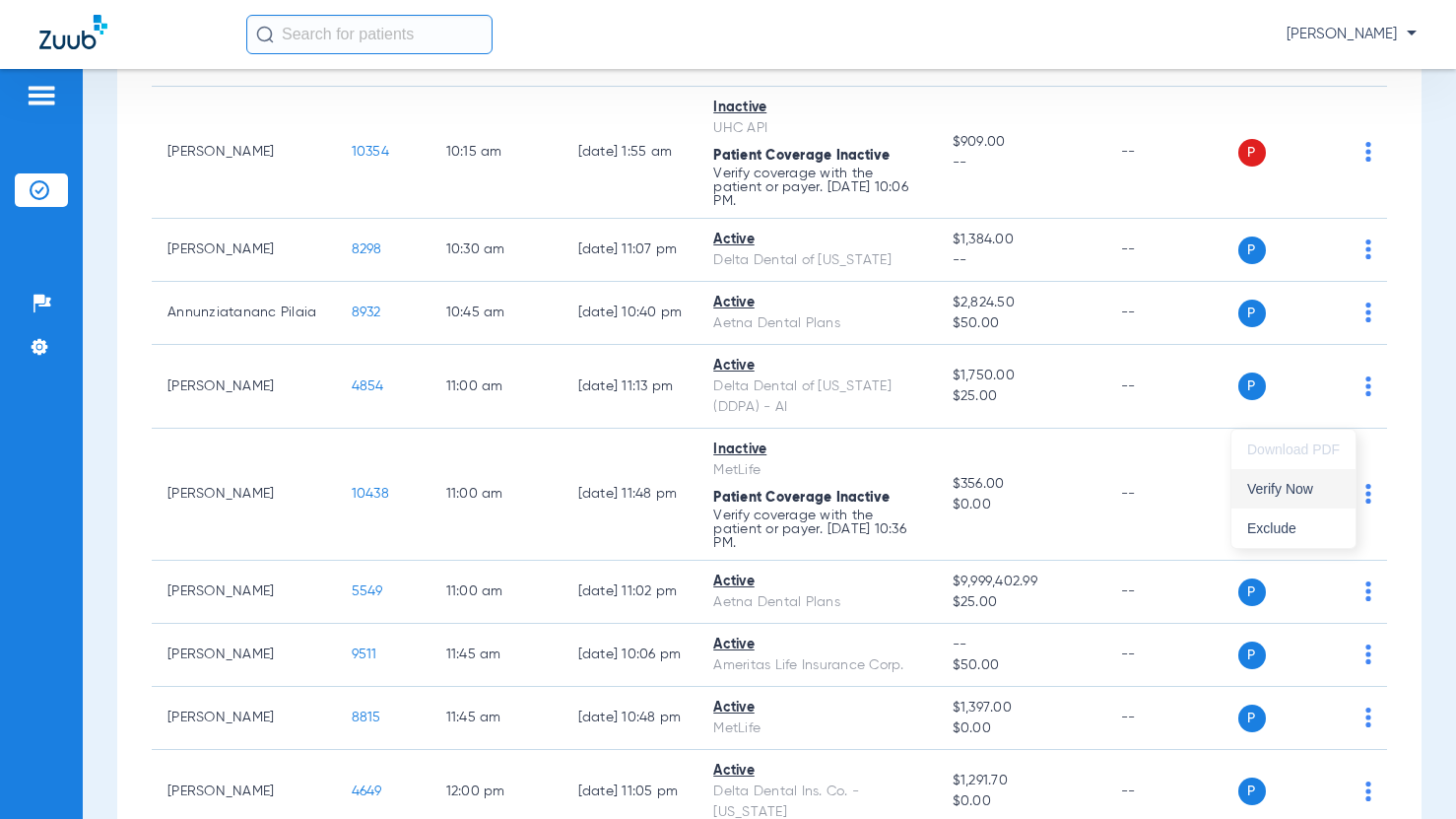 click on "Verify Now" at bounding box center [1293, 489] 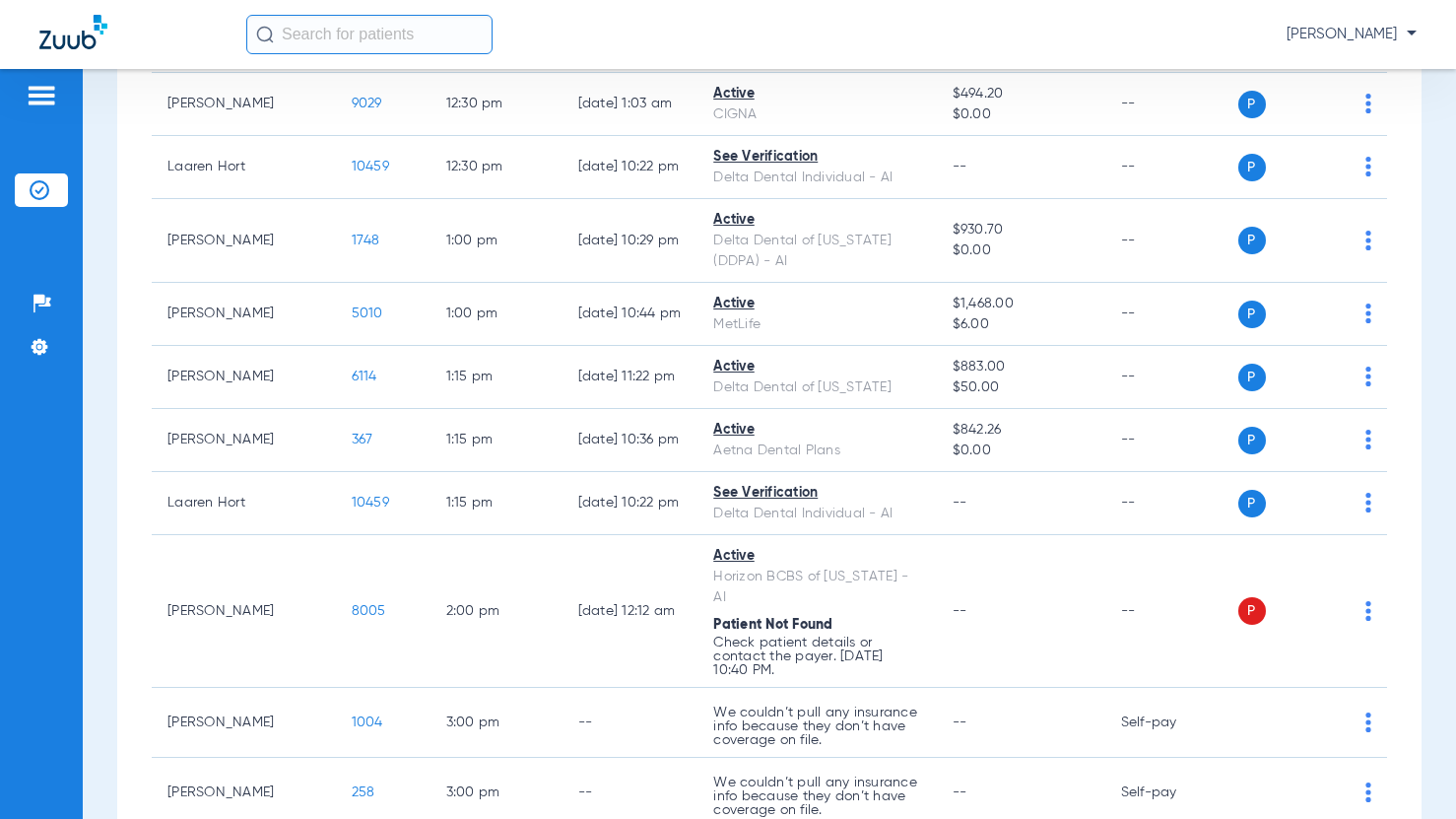 scroll, scrollTop: 2365, scrollLeft: 0, axis: vertical 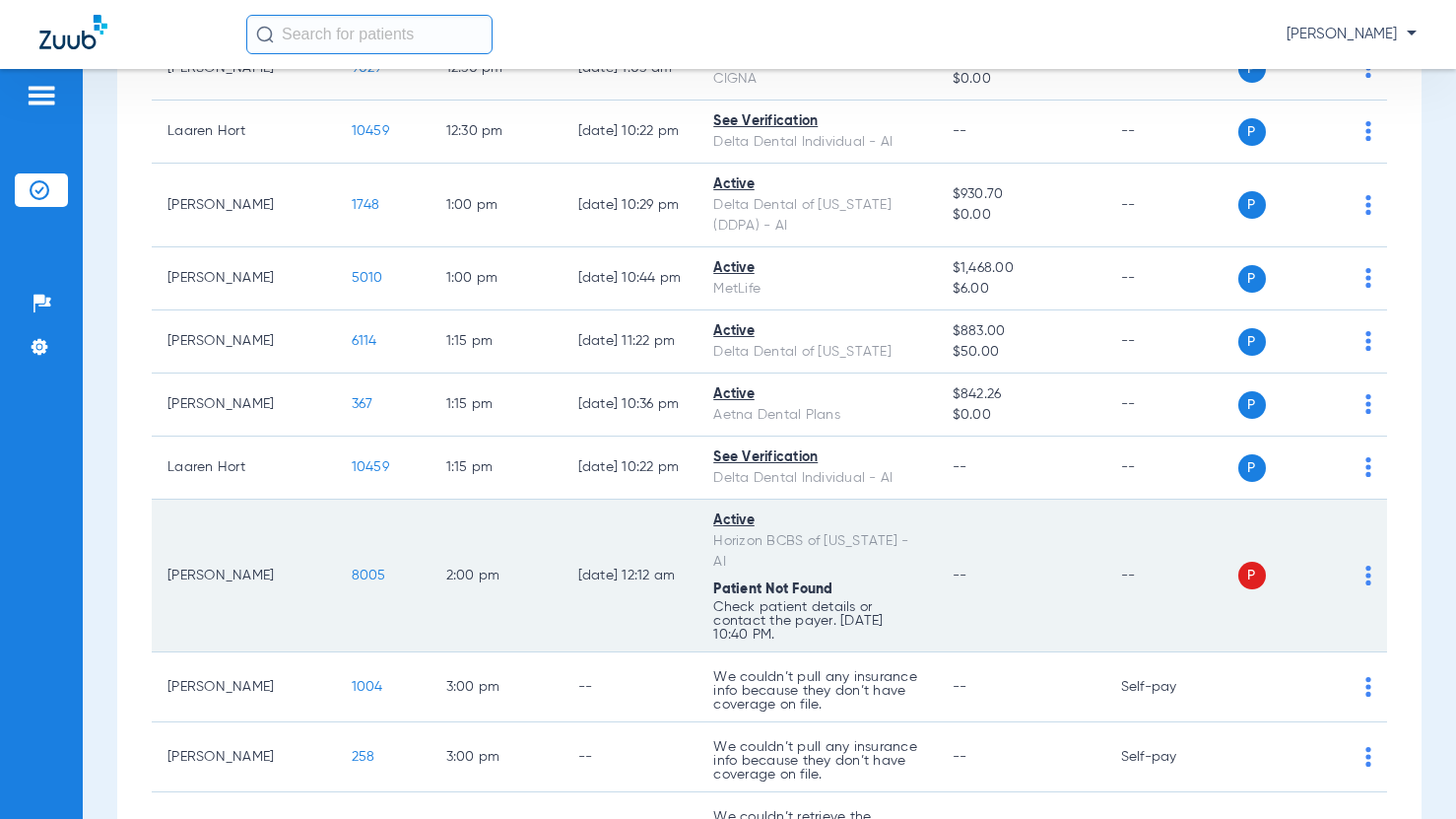 click on "P S" 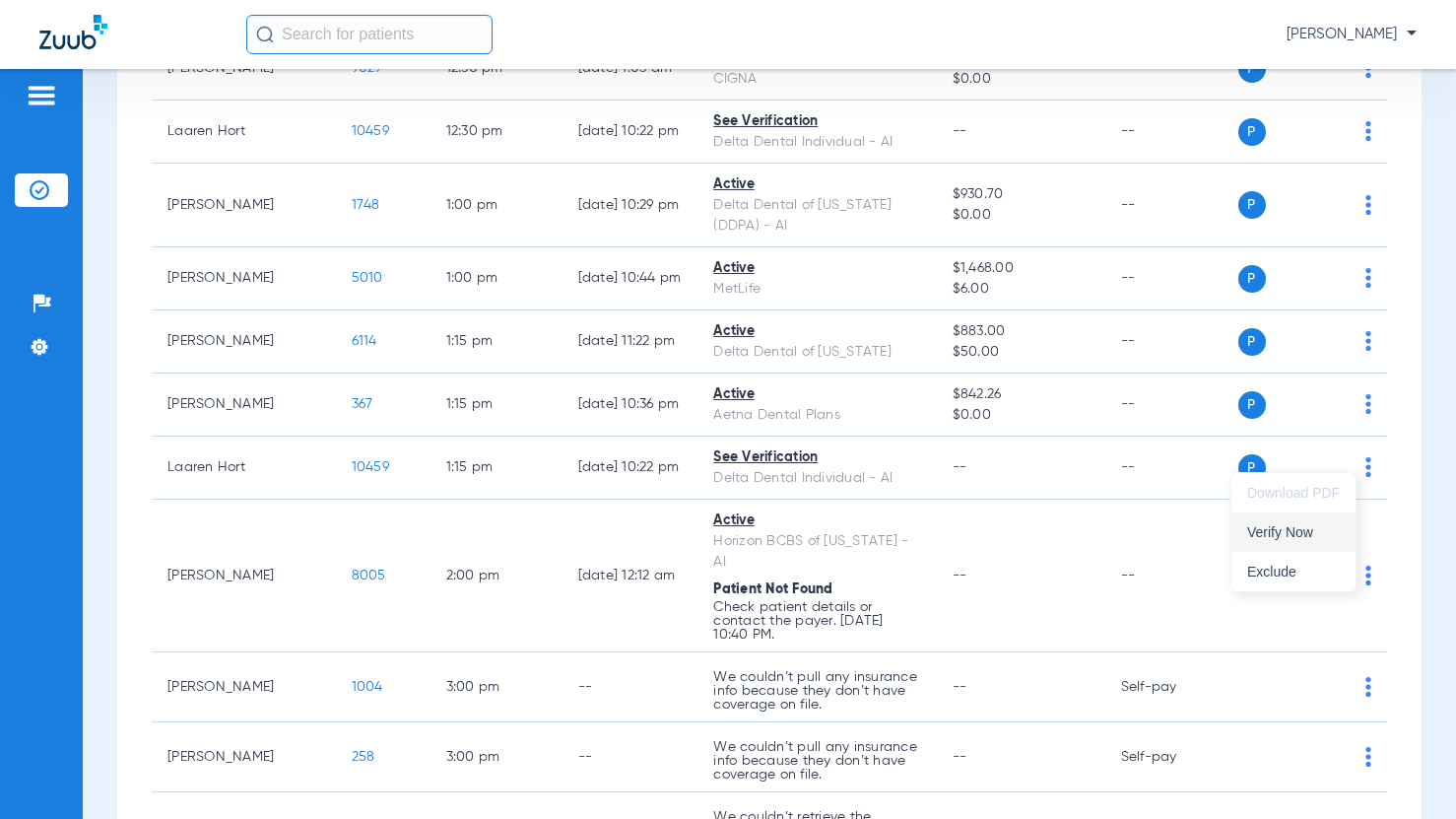 click on "Verify Now" at bounding box center (1293, 532) 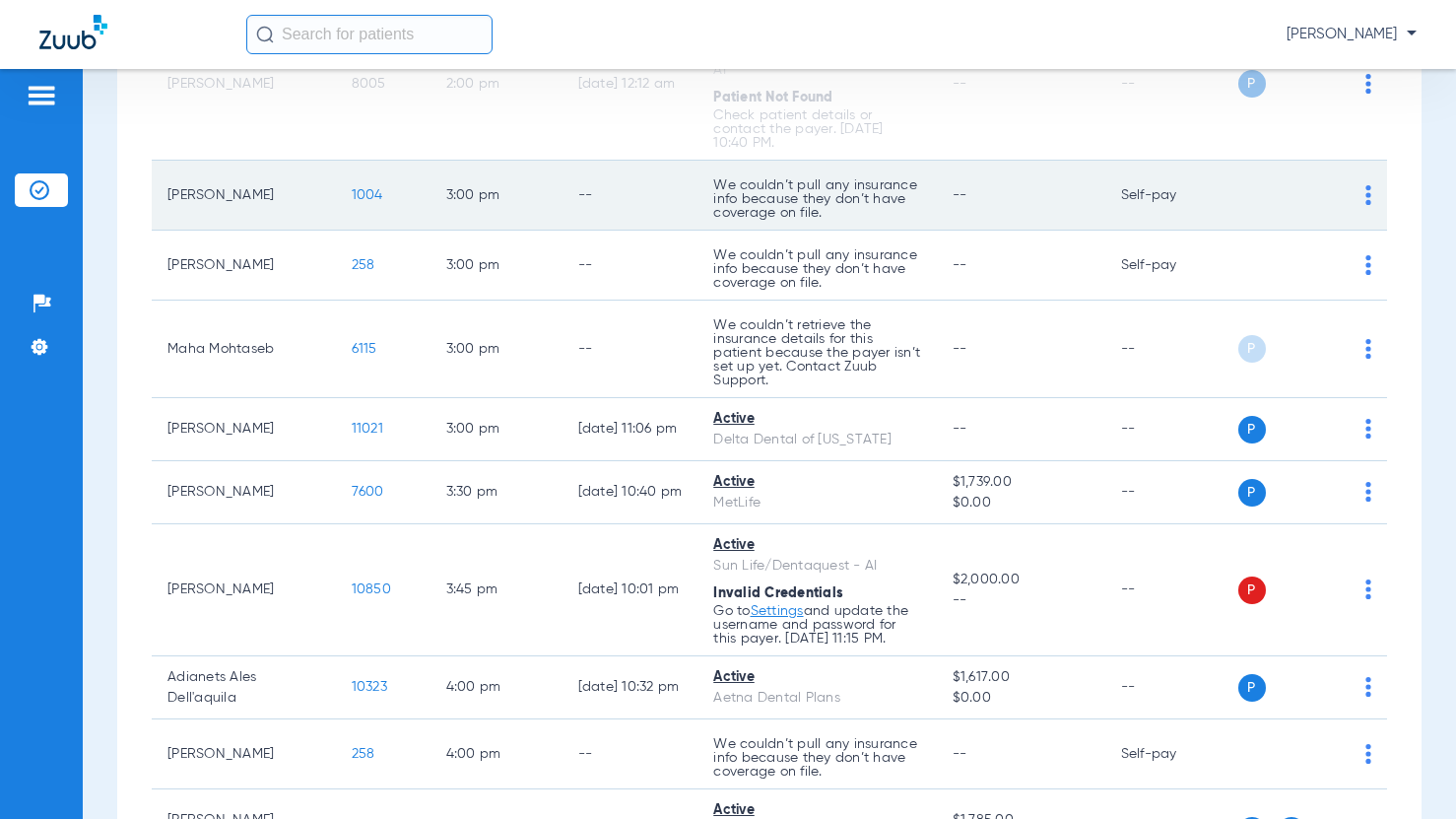 scroll, scrollTop: 2858, scrollLeft: 0, axis: vertical 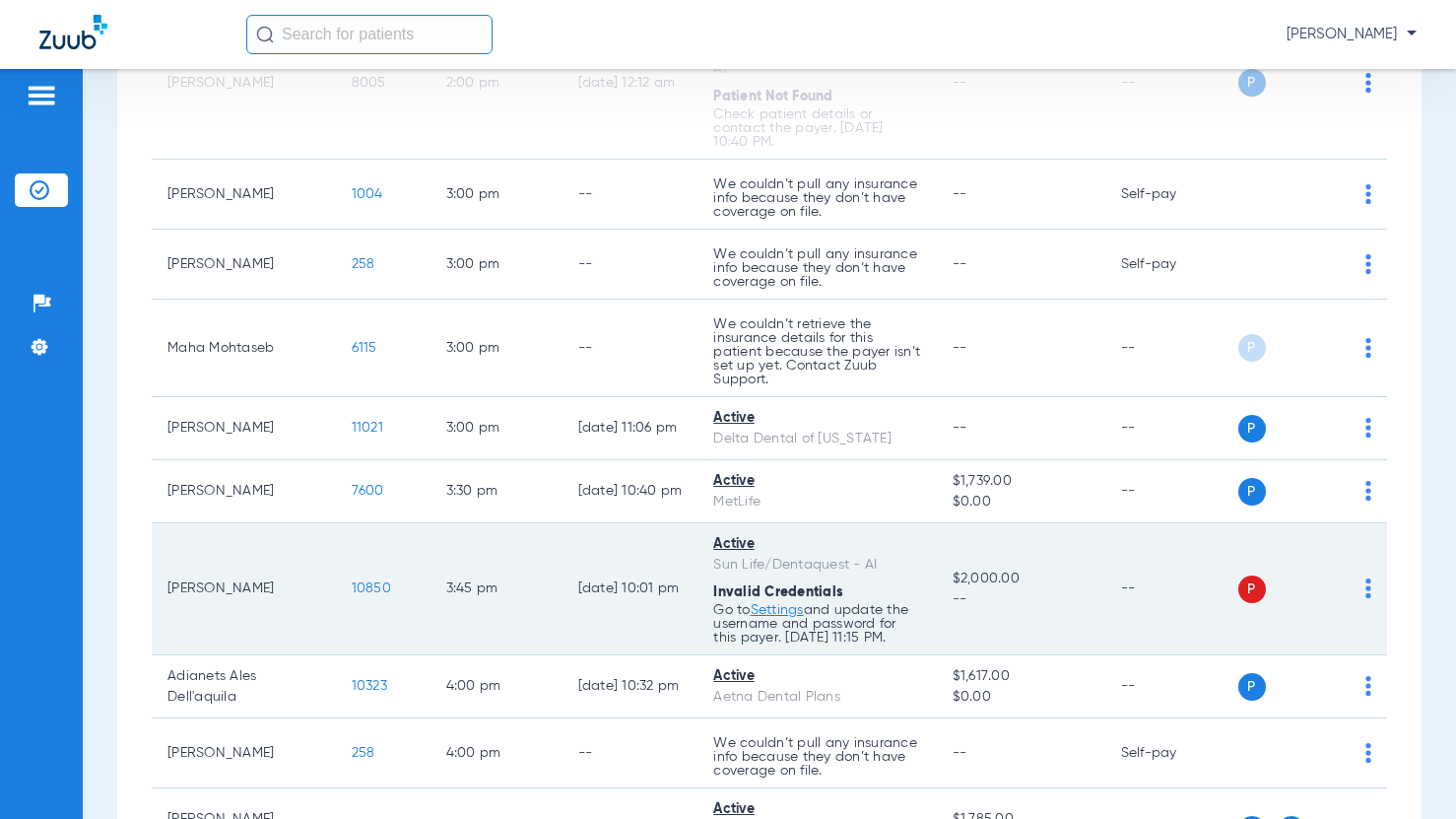 click 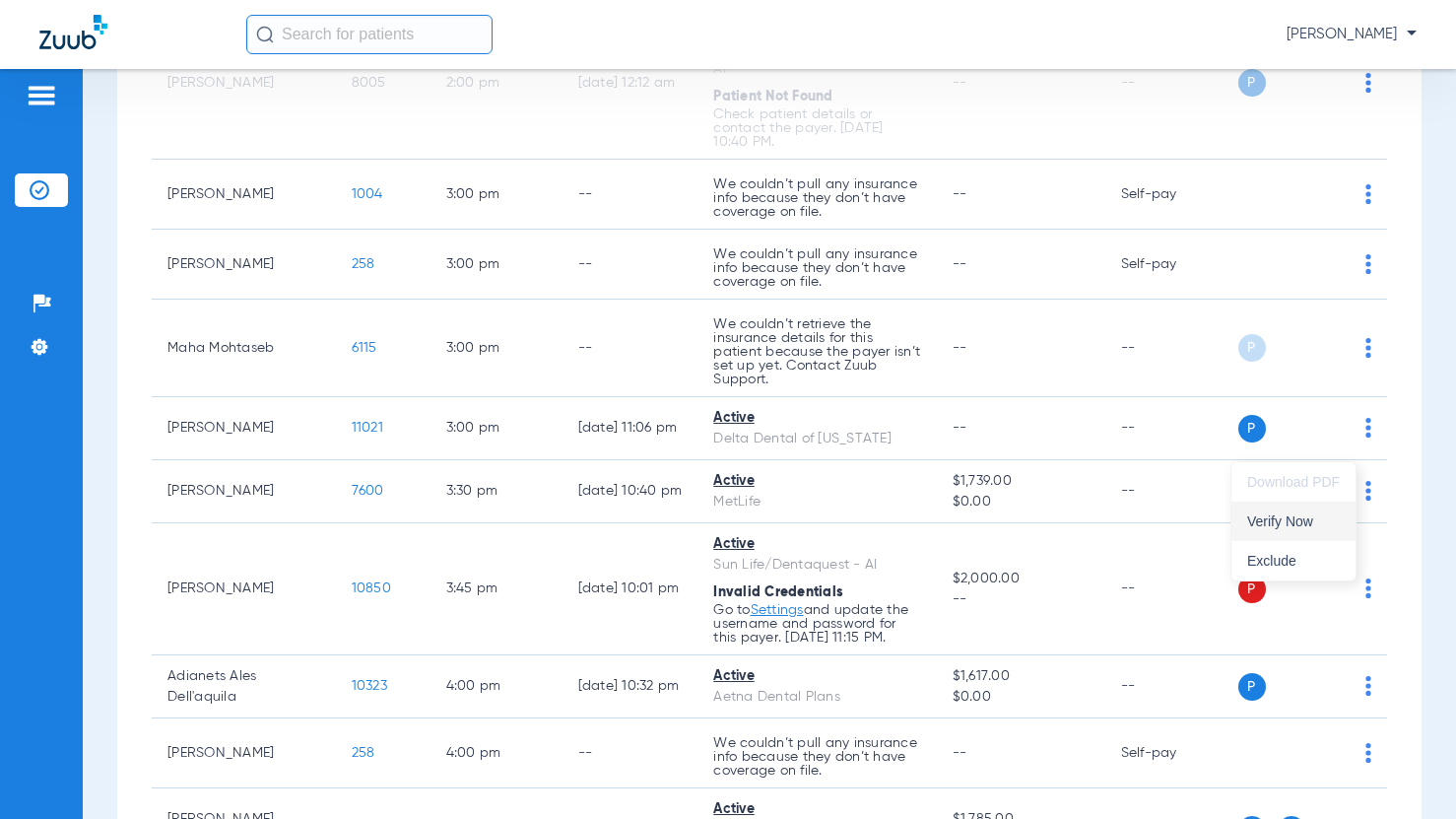 click on "Verify Now" at bounding box center [1293, 521] 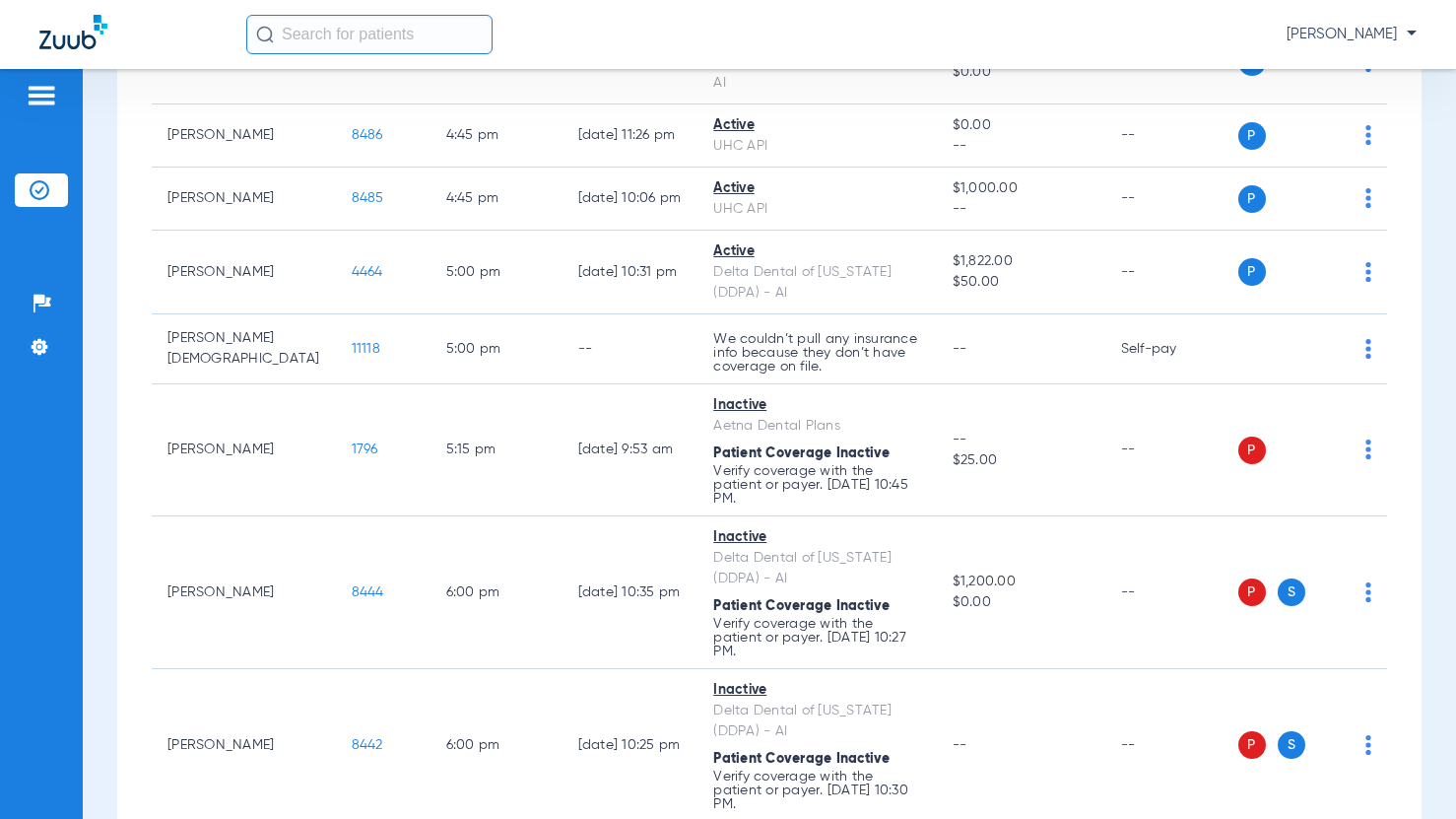 scroll, scrollTop: 3844, scrollLeft: 0, axis: vertical 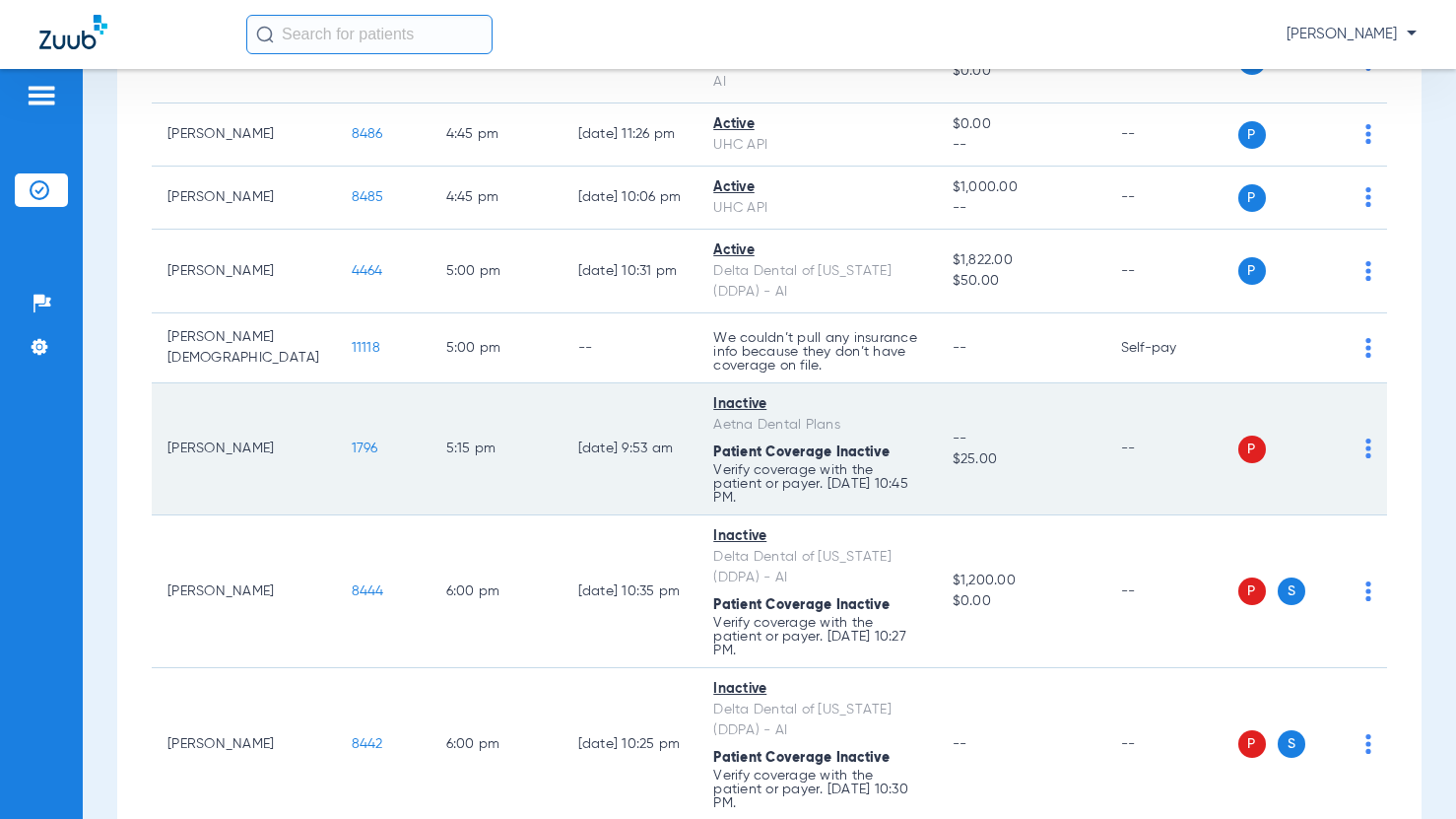 click 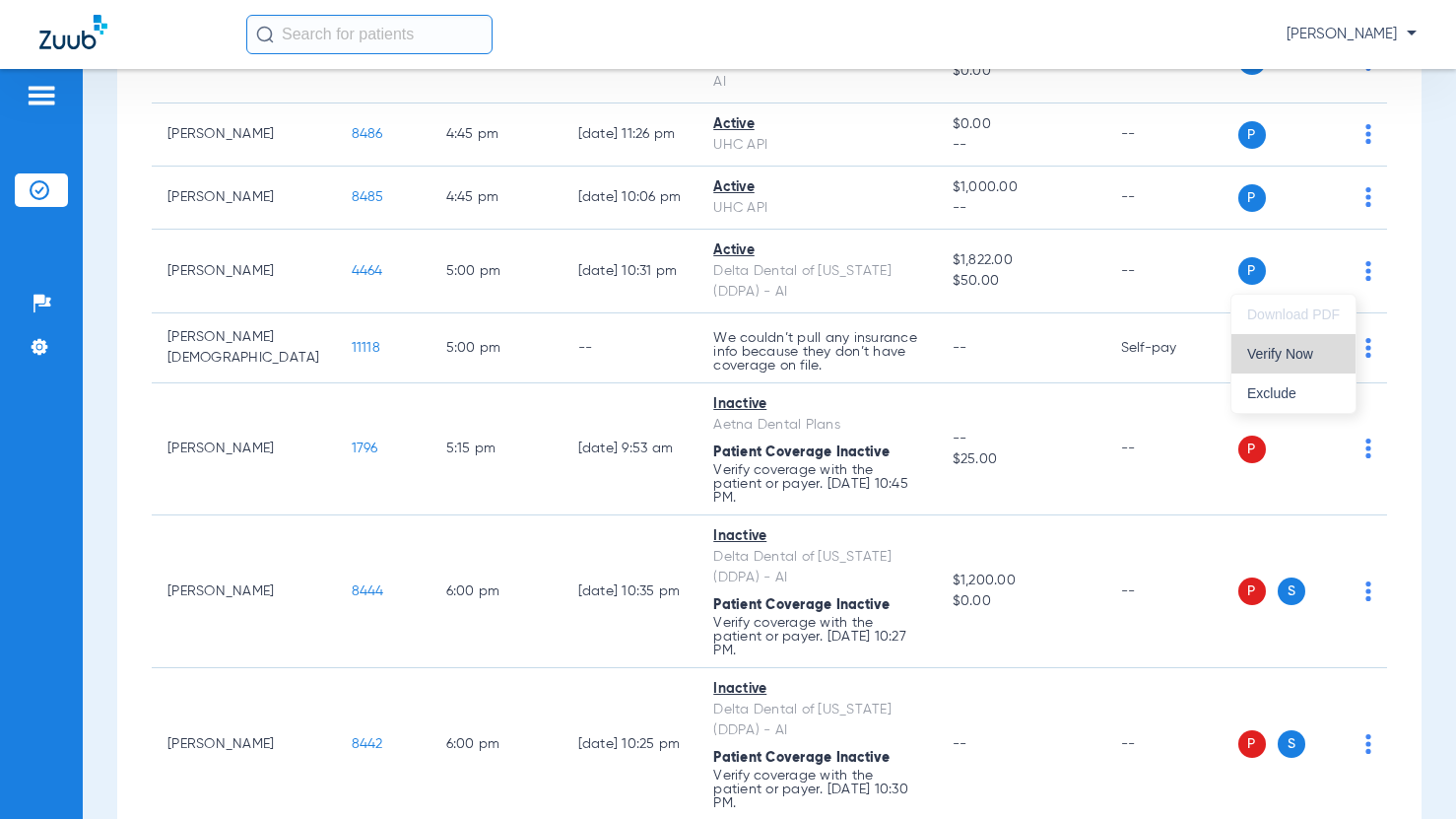 click on "Verify Now" at bounding box center (1293, 354) 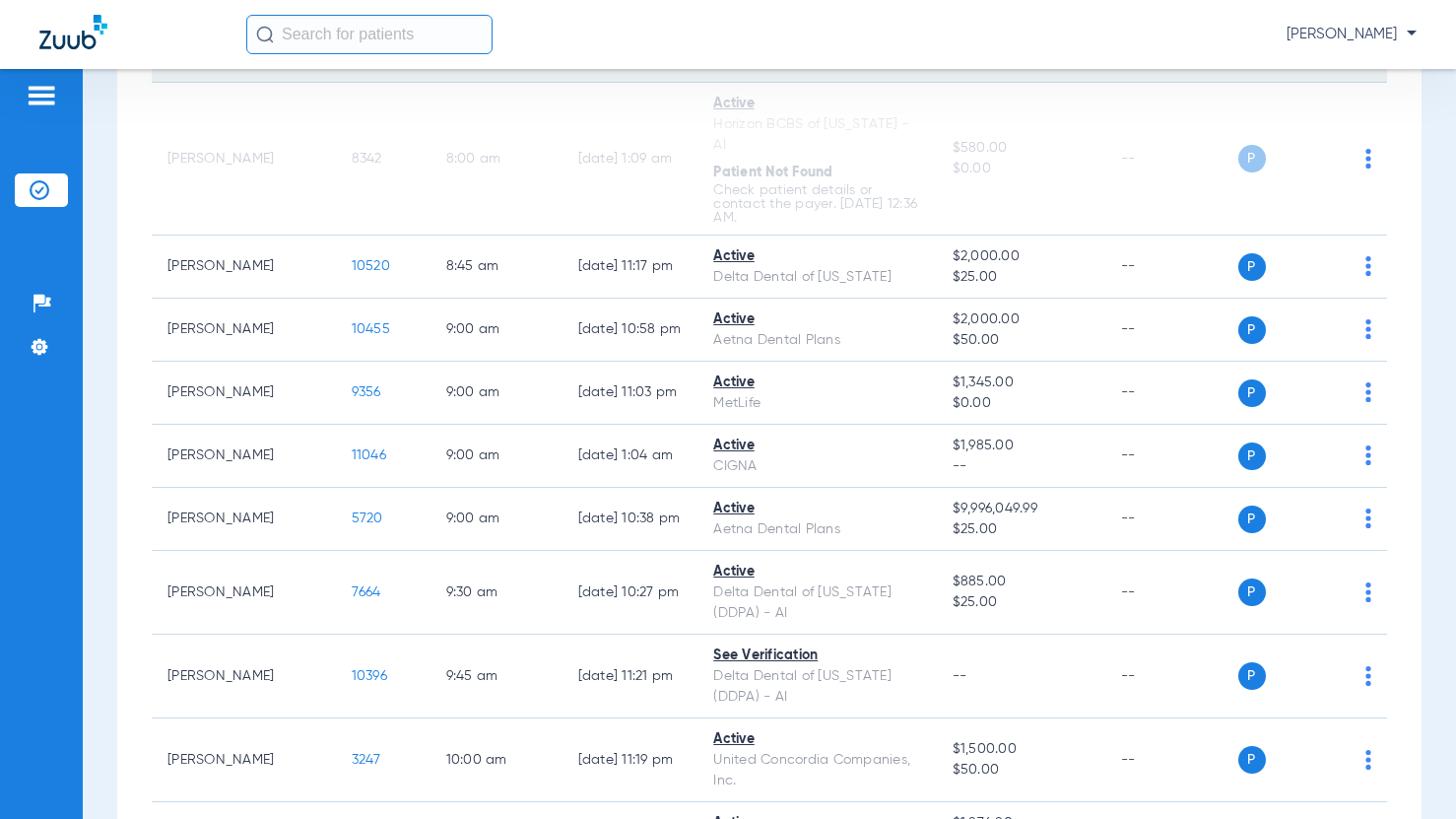 scroll, scrollTop: 0, scrollLeft: 0, axis: both 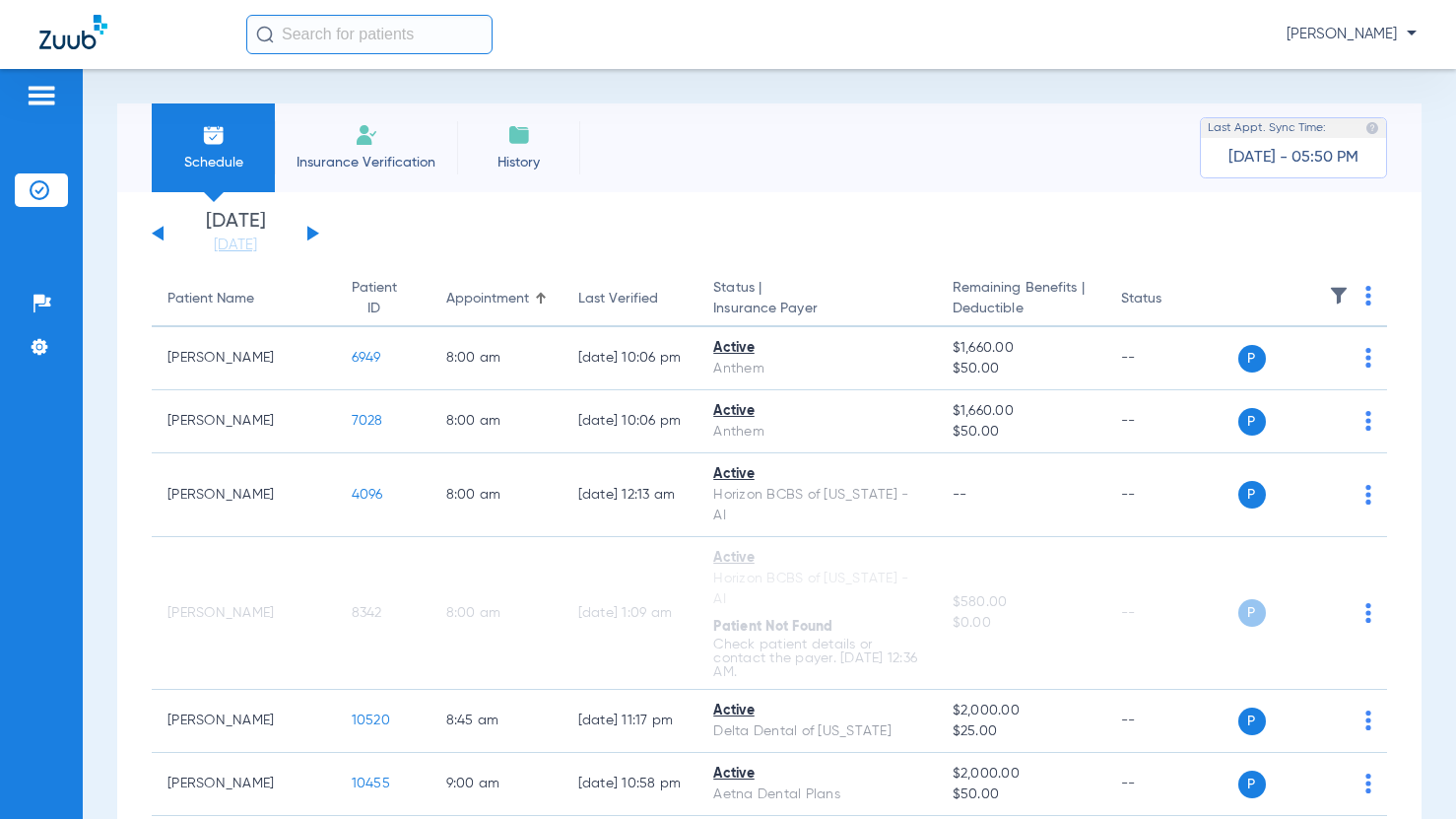 click on "[DATE]   [DATE]   [DATE]   [DATE]   [DATE]   [DATE]   [DATE]   [DATE]   [DATE]   [DATE]   [DATE]   [DATE]   [DATE]   [DATE]   [DATE]   [DATE]   [DATE]   [DATE]   [DATE]   [DATE]   [DATE]   [DATE]   [DATE]   [DATE]   [DATE]   [DATE]   [DATE]   [DATE]   [DATE]   [DATE]   [DATE]   [DATE]   [DATE]   [DATE]   [DATE]   [DATE]   [DATE]   [DATE]   [DATE]   [DATE]   [DATE]   [DATE]   [DATE]   [DATE]   [DATE]" 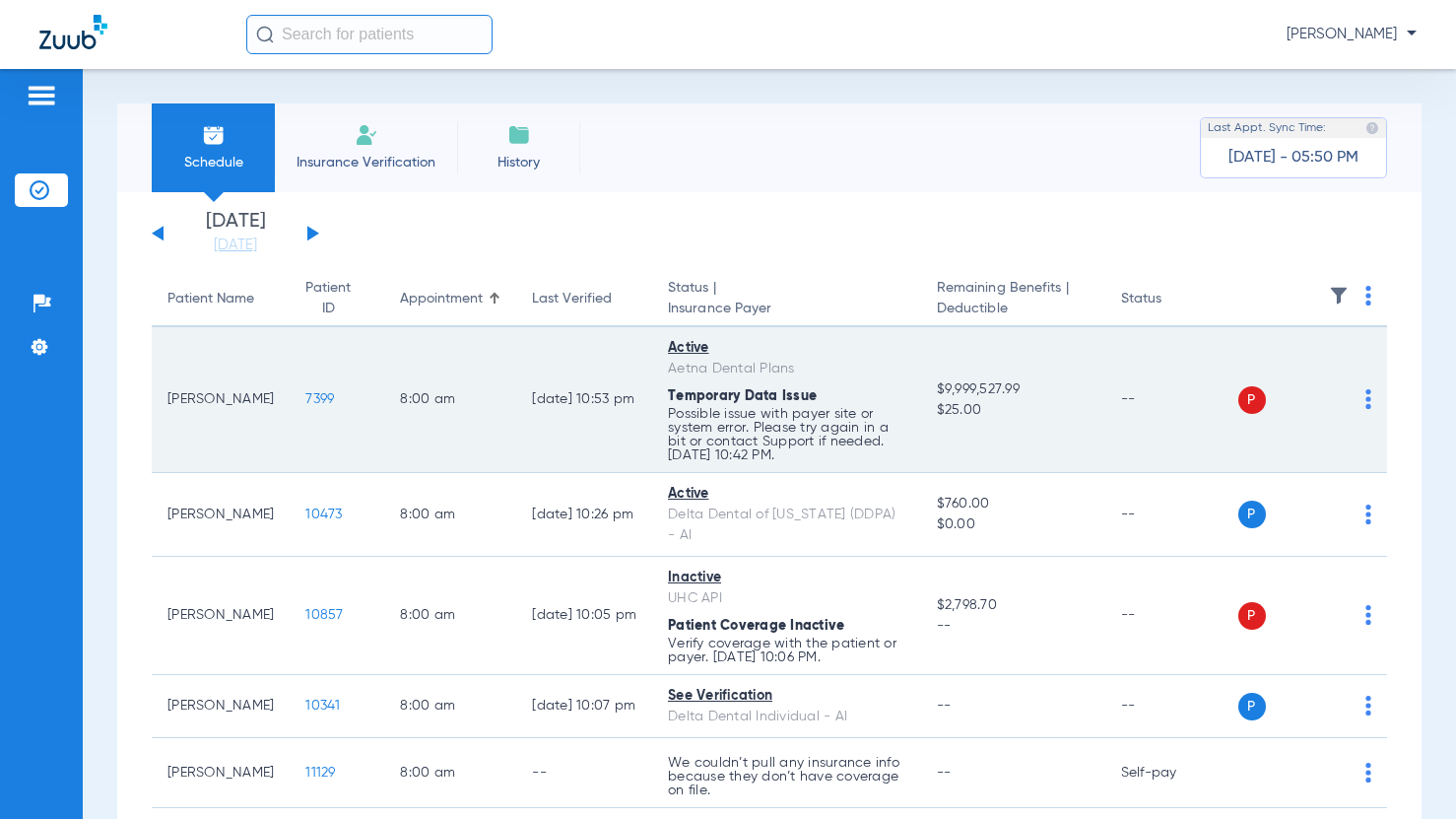 click 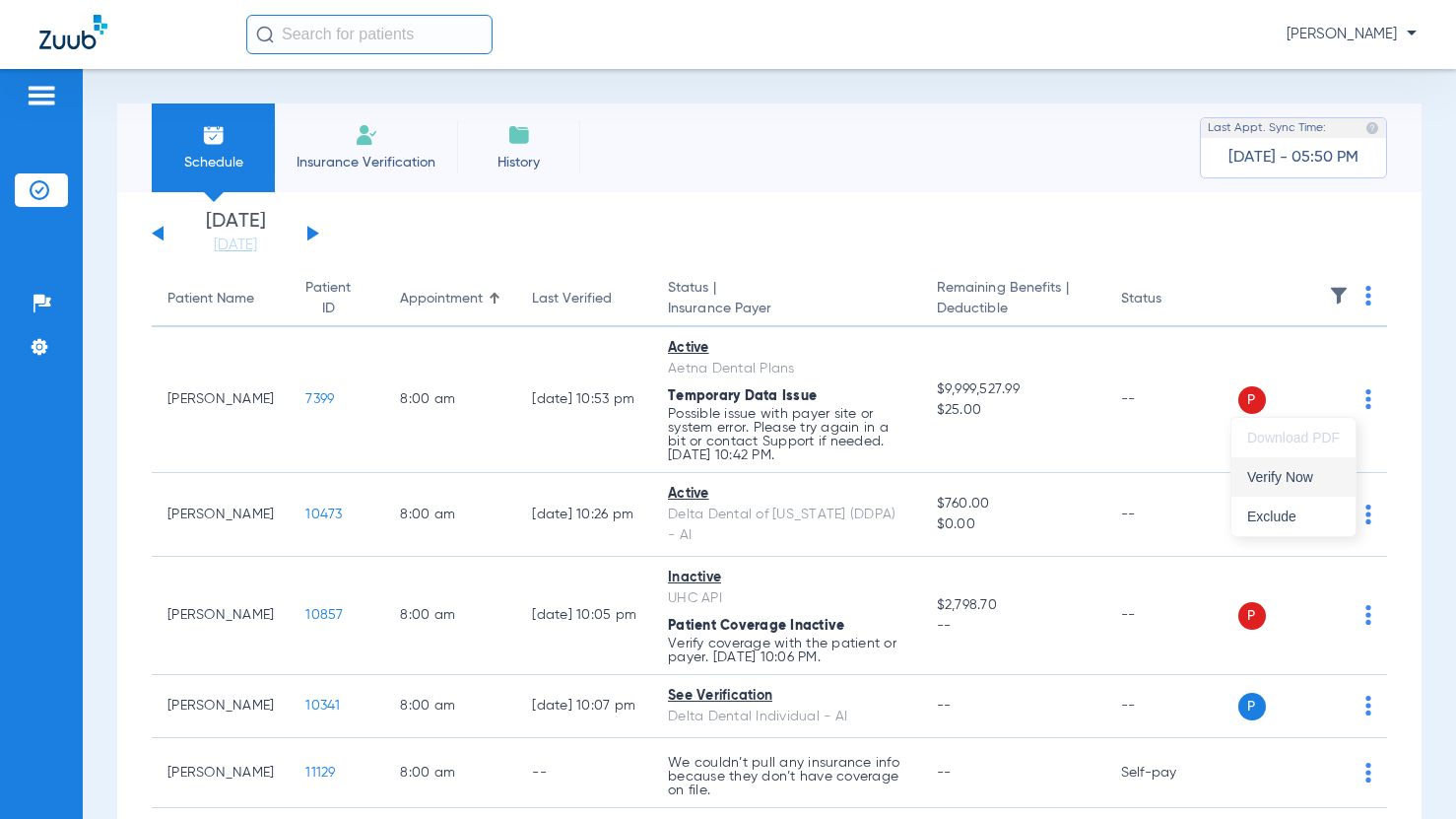 click on "Verify Now" at bounding box center [1293, 477] 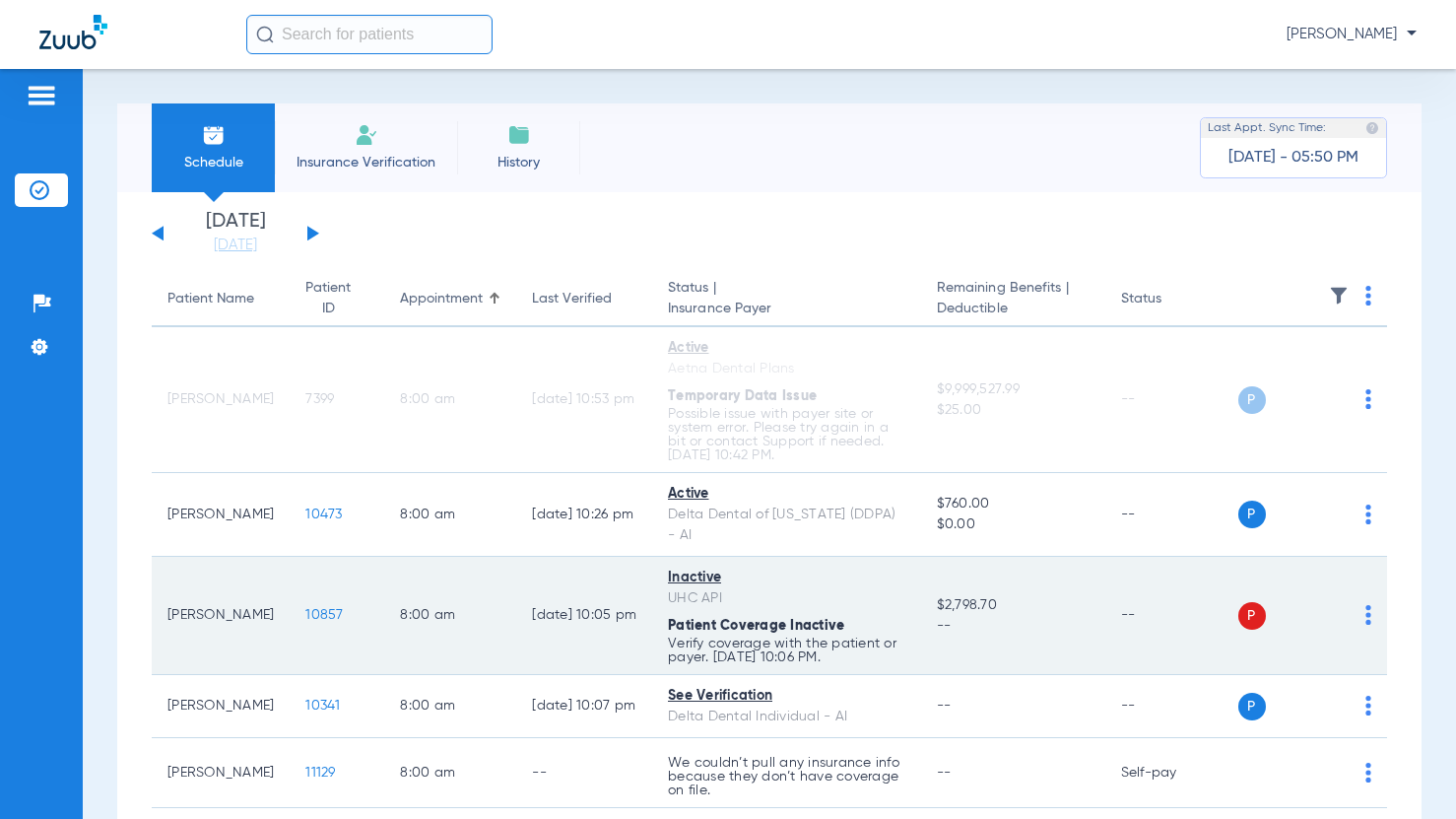 click 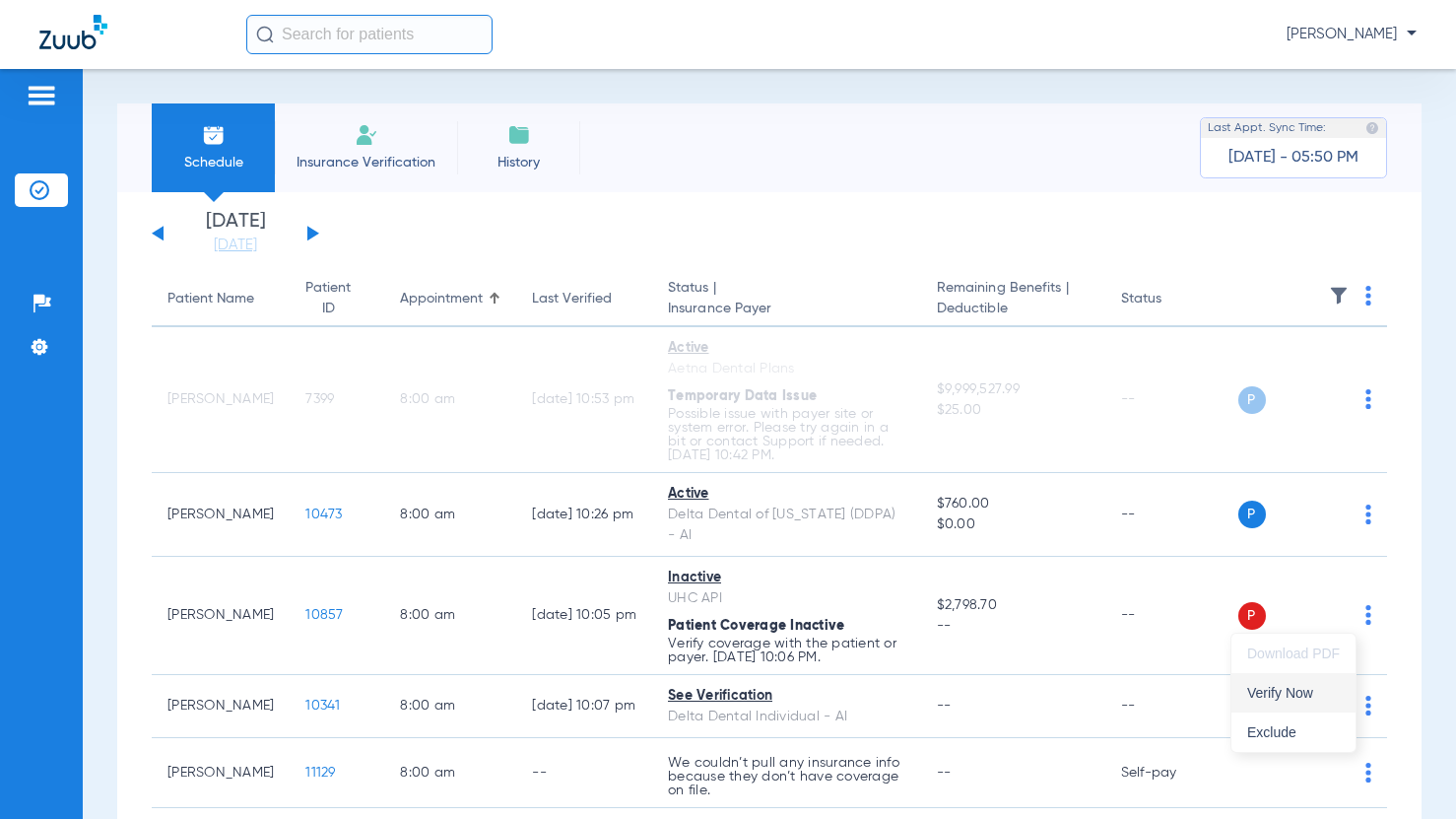 click on "Verify Now" at bounding box center [1293, 693] 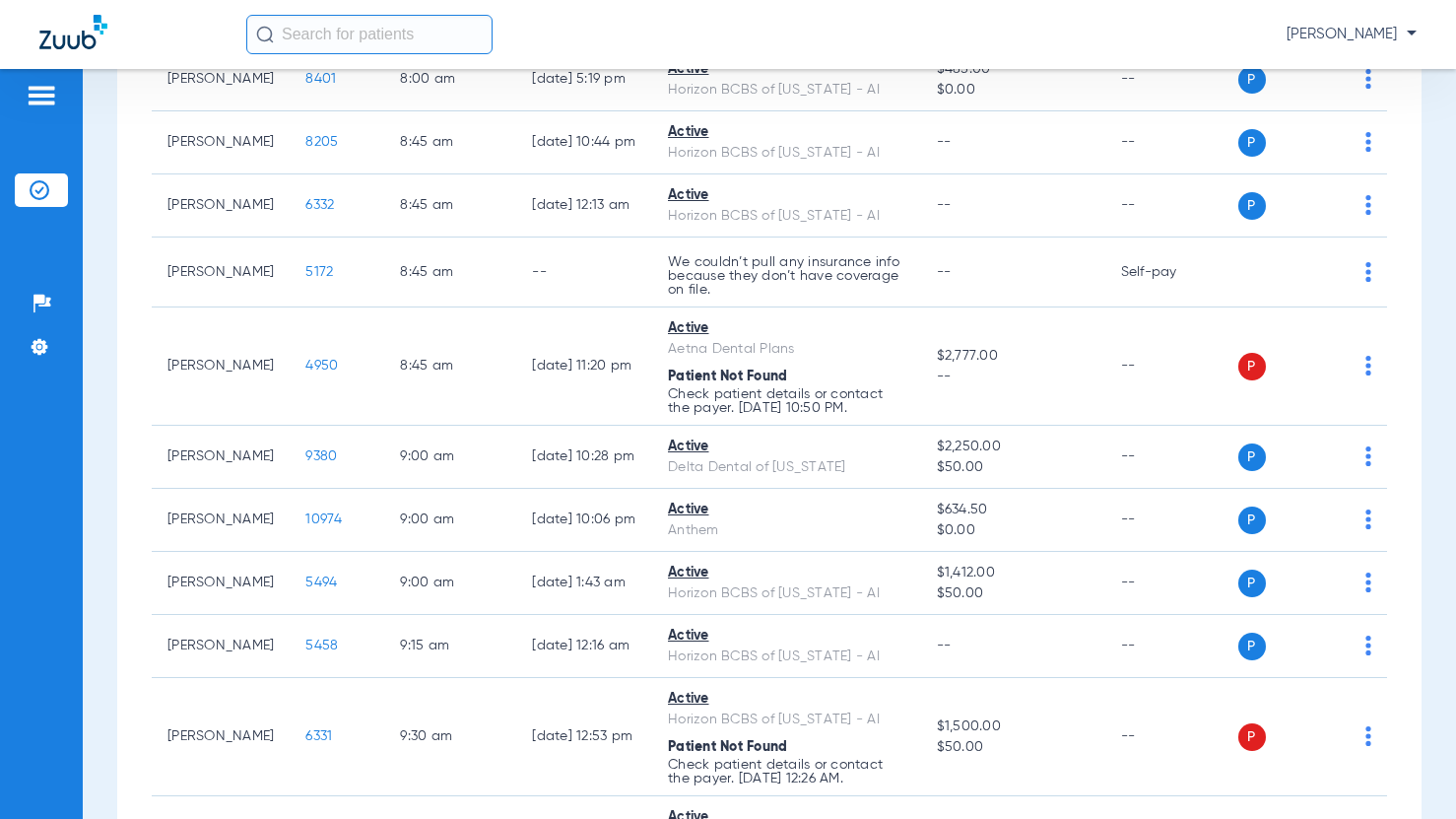 scroll, scrollTop: 788, scrollLeft: 0, axis: vertical 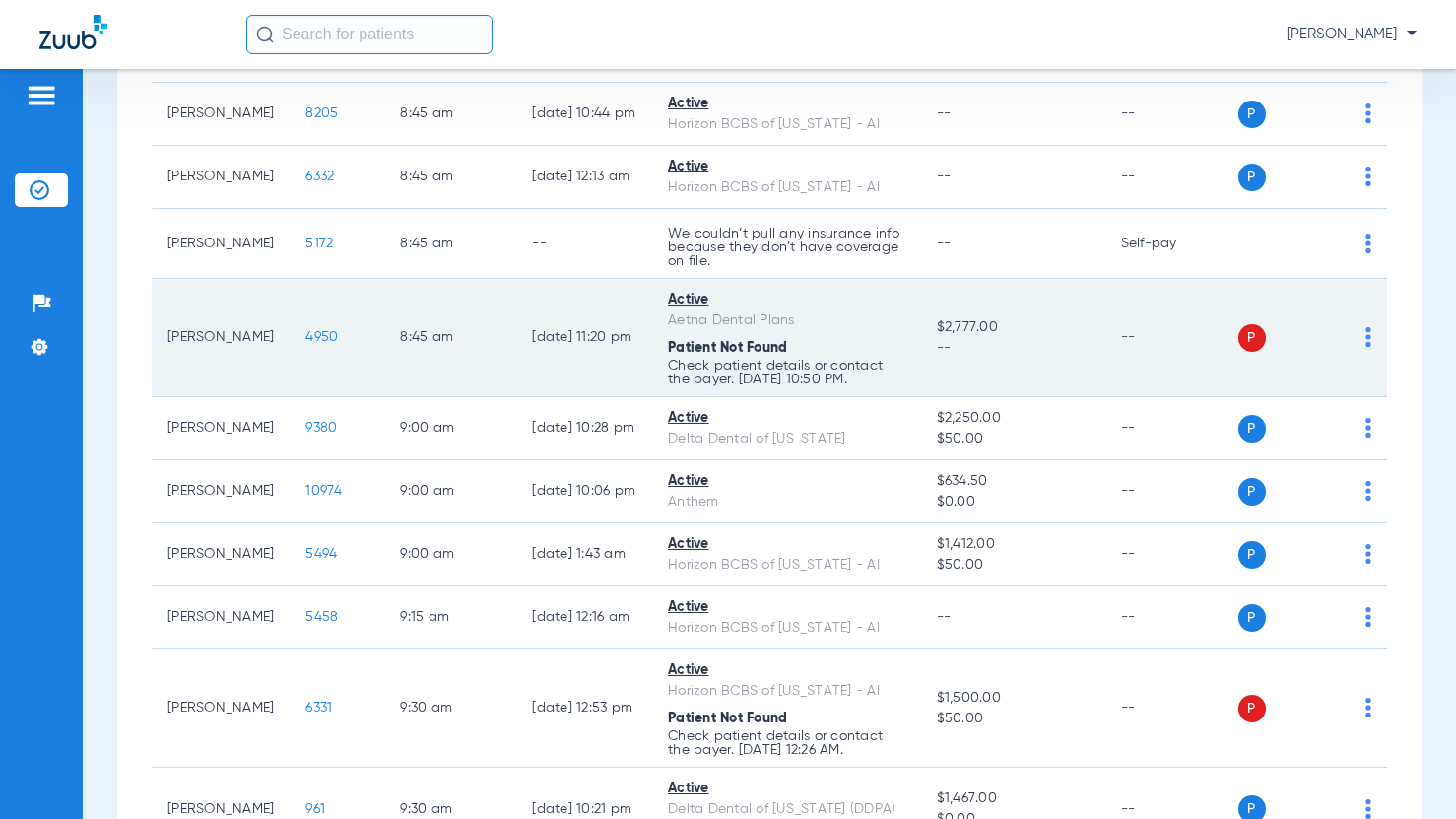 click 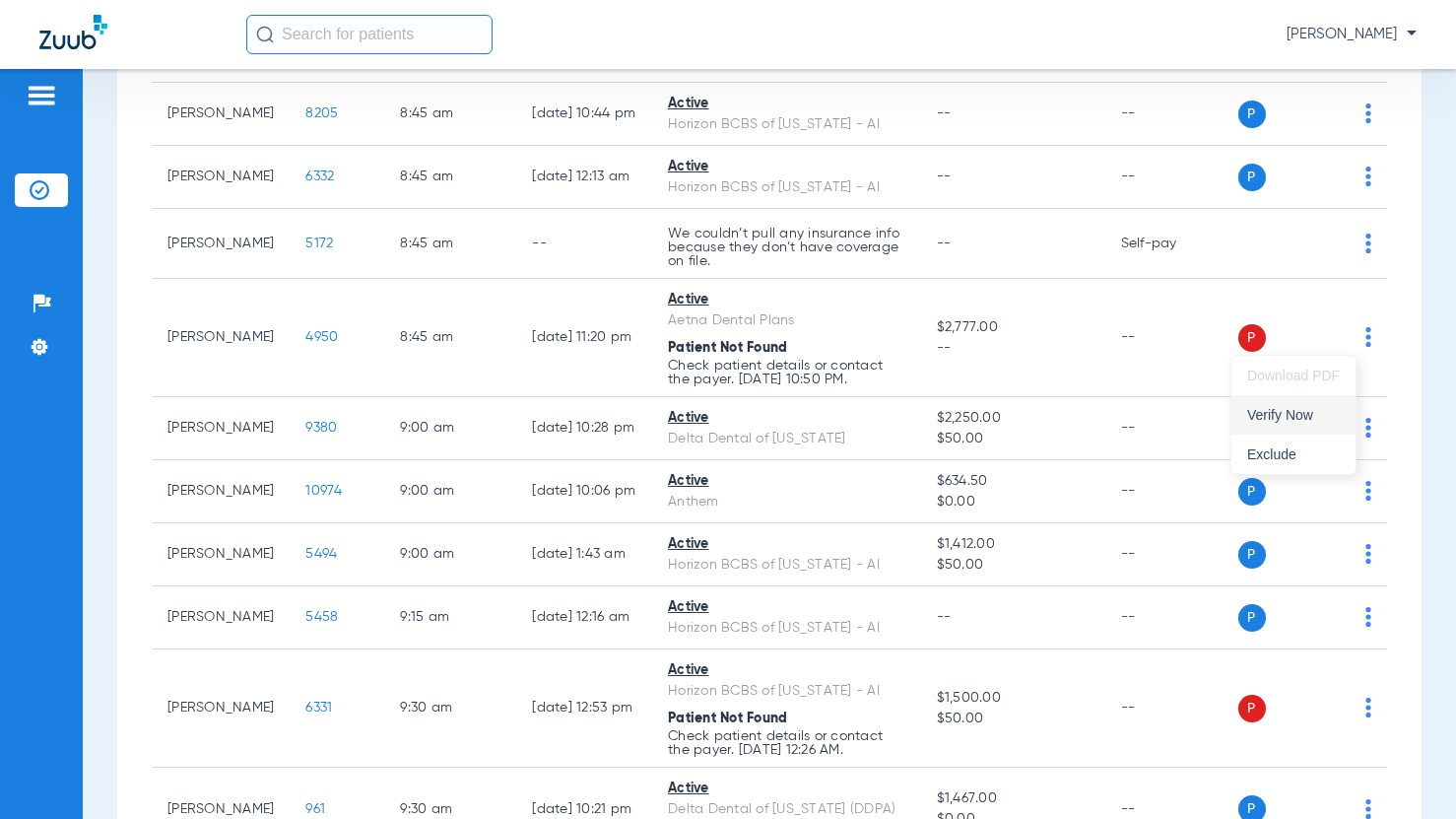 click on "Verify Now" at bounding box center (1293, 415) 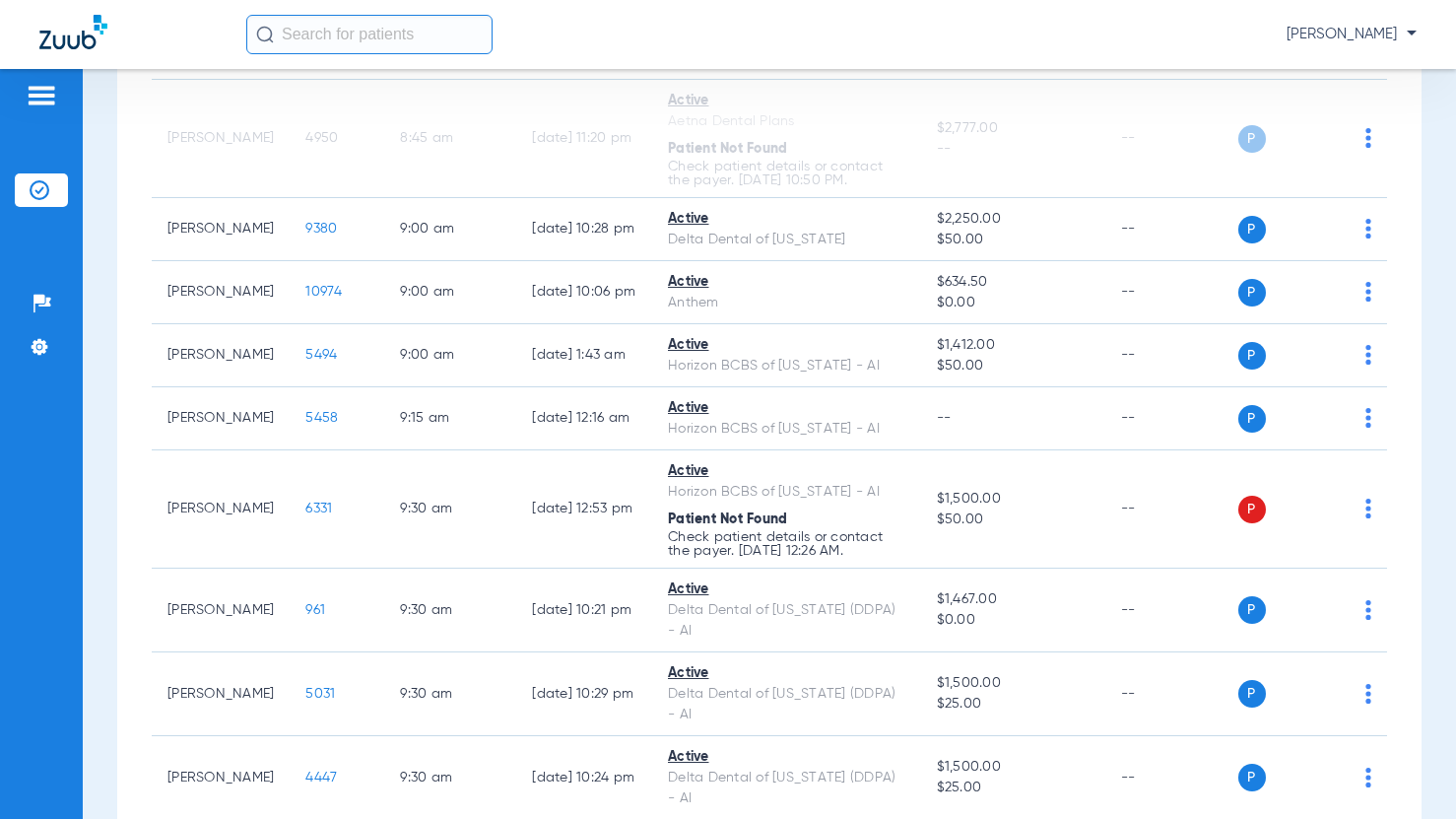 scroll, scrollTop: 1084, scrollLeft: 0, axis: vertical 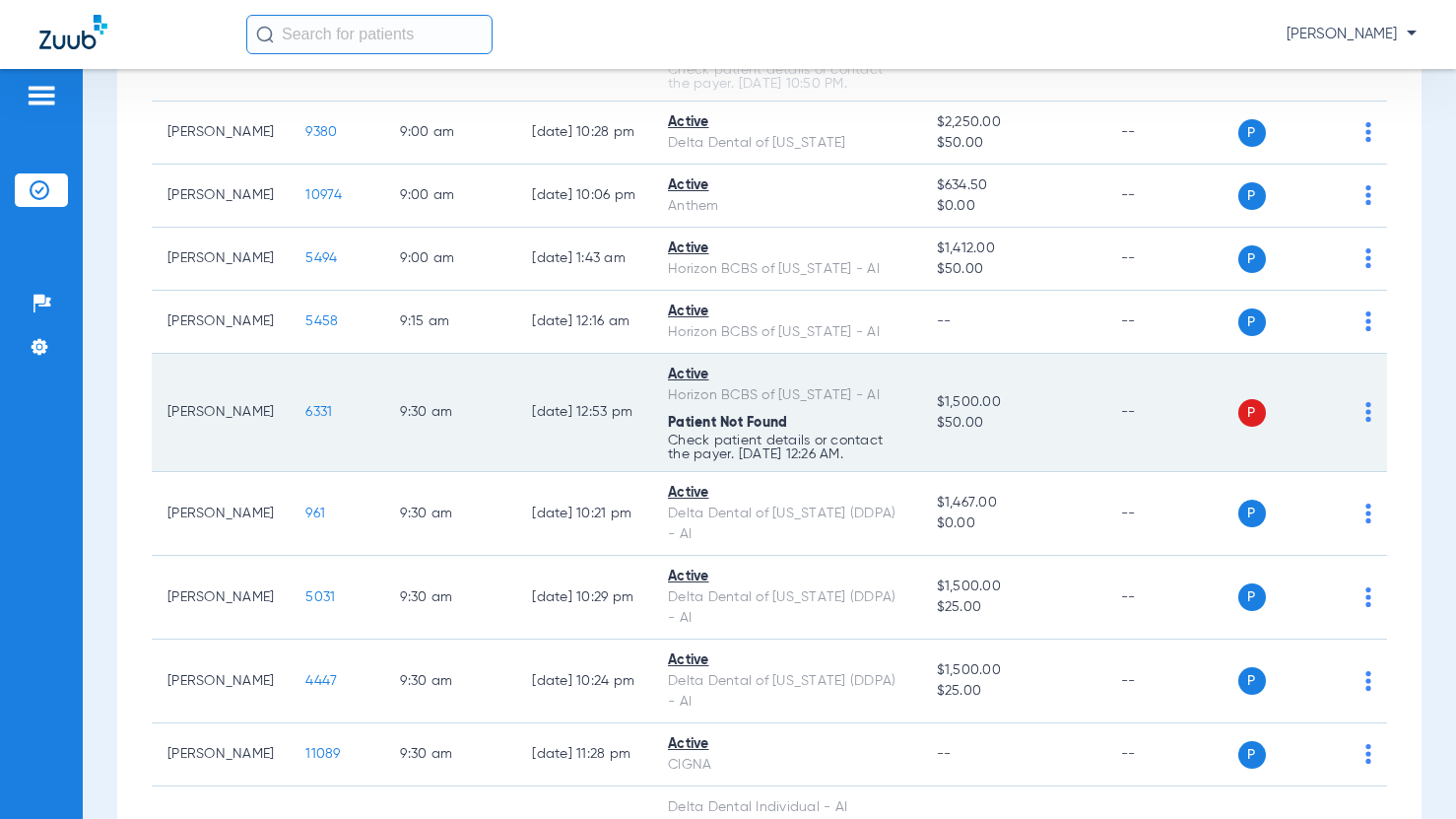 click 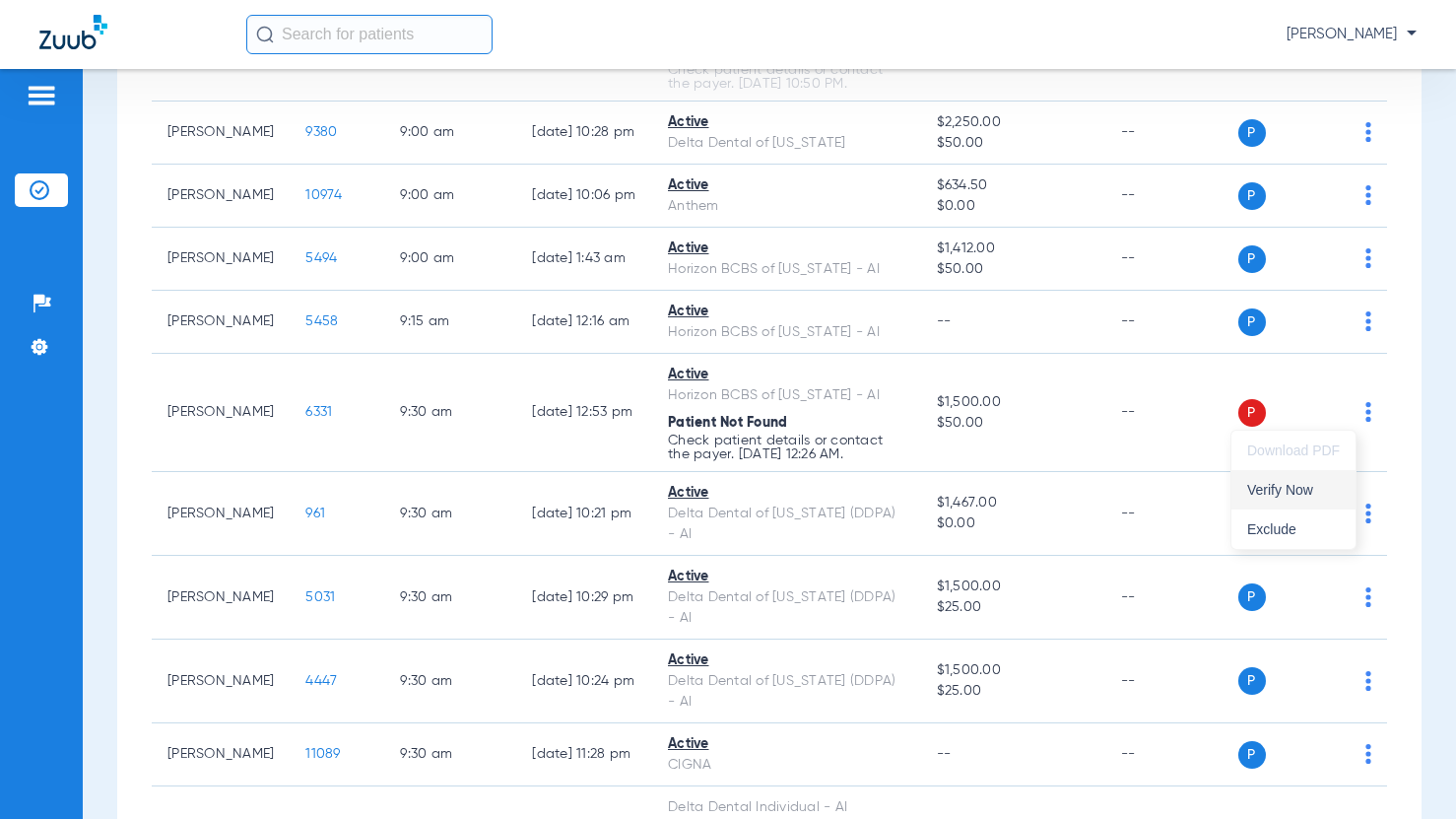 click on "Verify Now" at bounding box center [1293, 490] 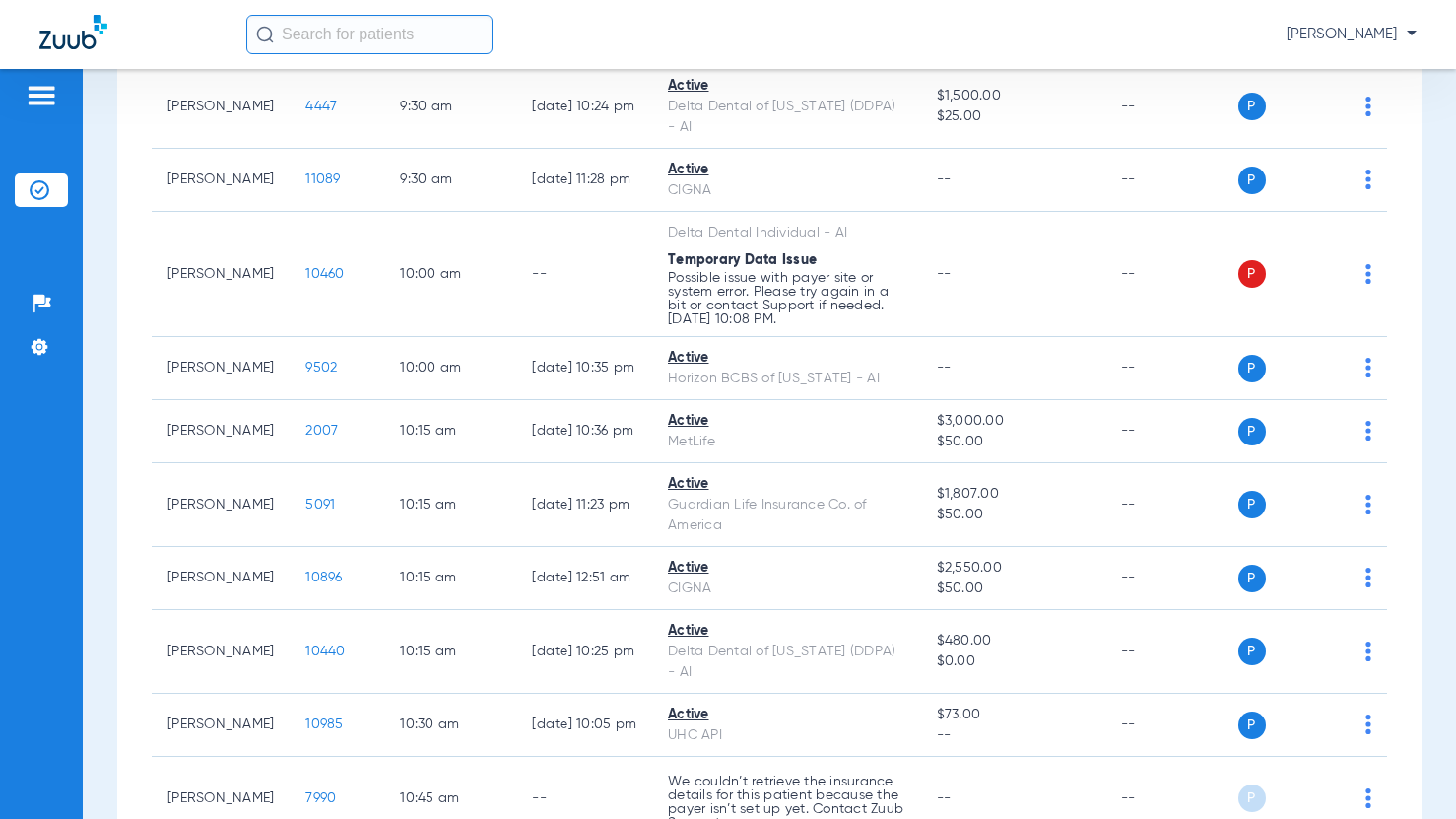 scroll, scrollTop: 1675, scrollLeft: 0, axis: vertical 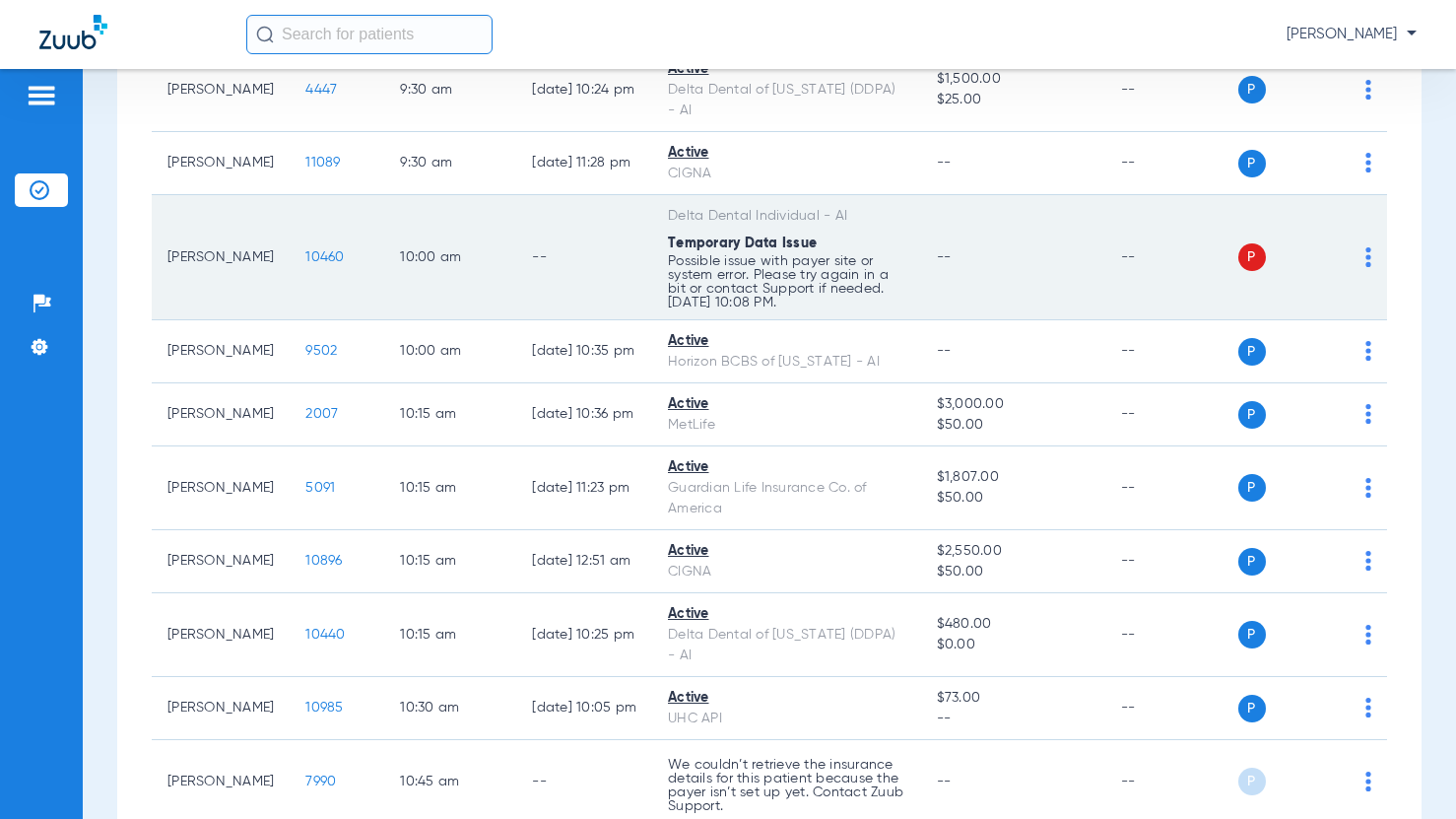 click 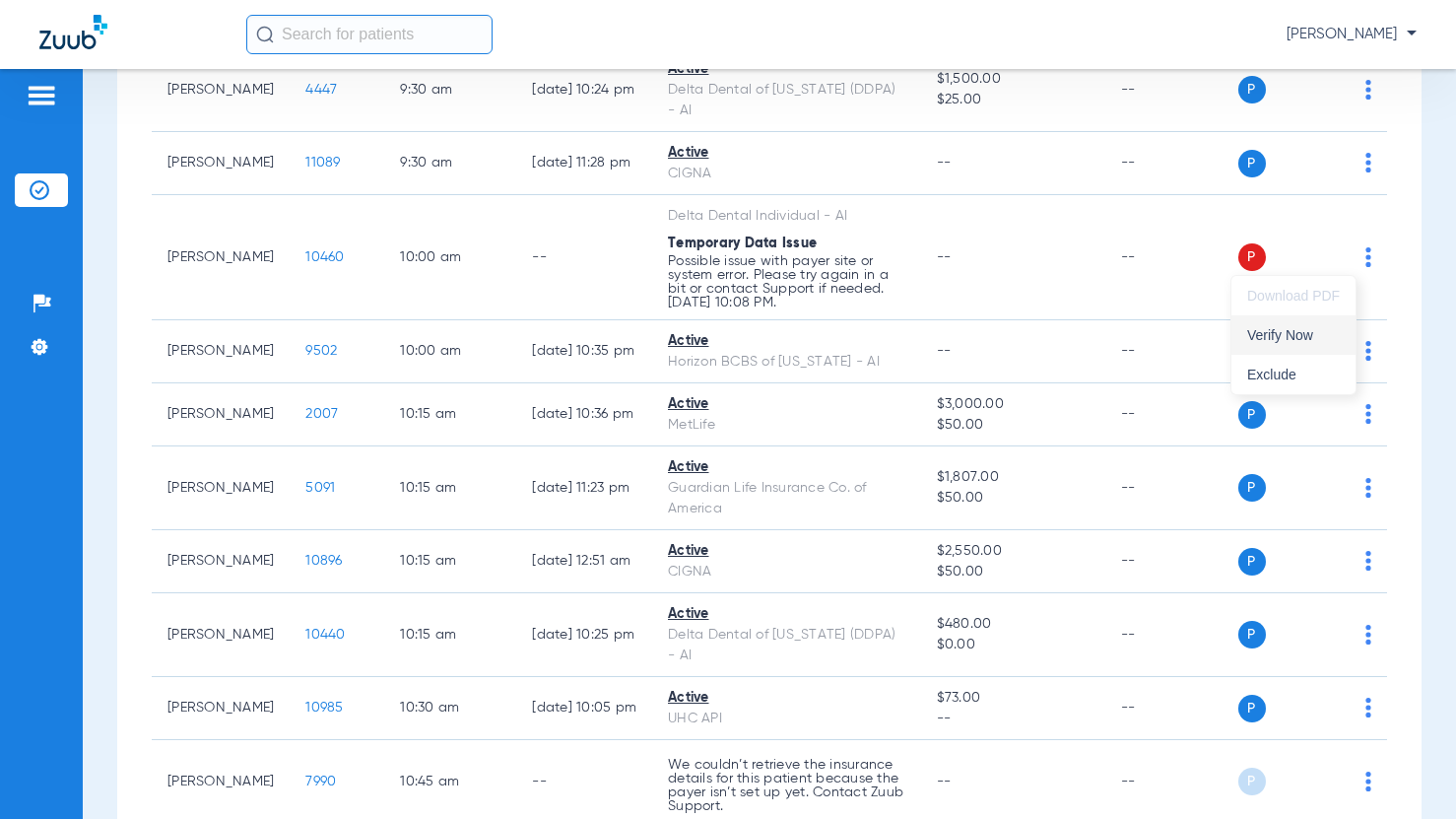 click on "Verify Now" at bounding box center [1293, 335] 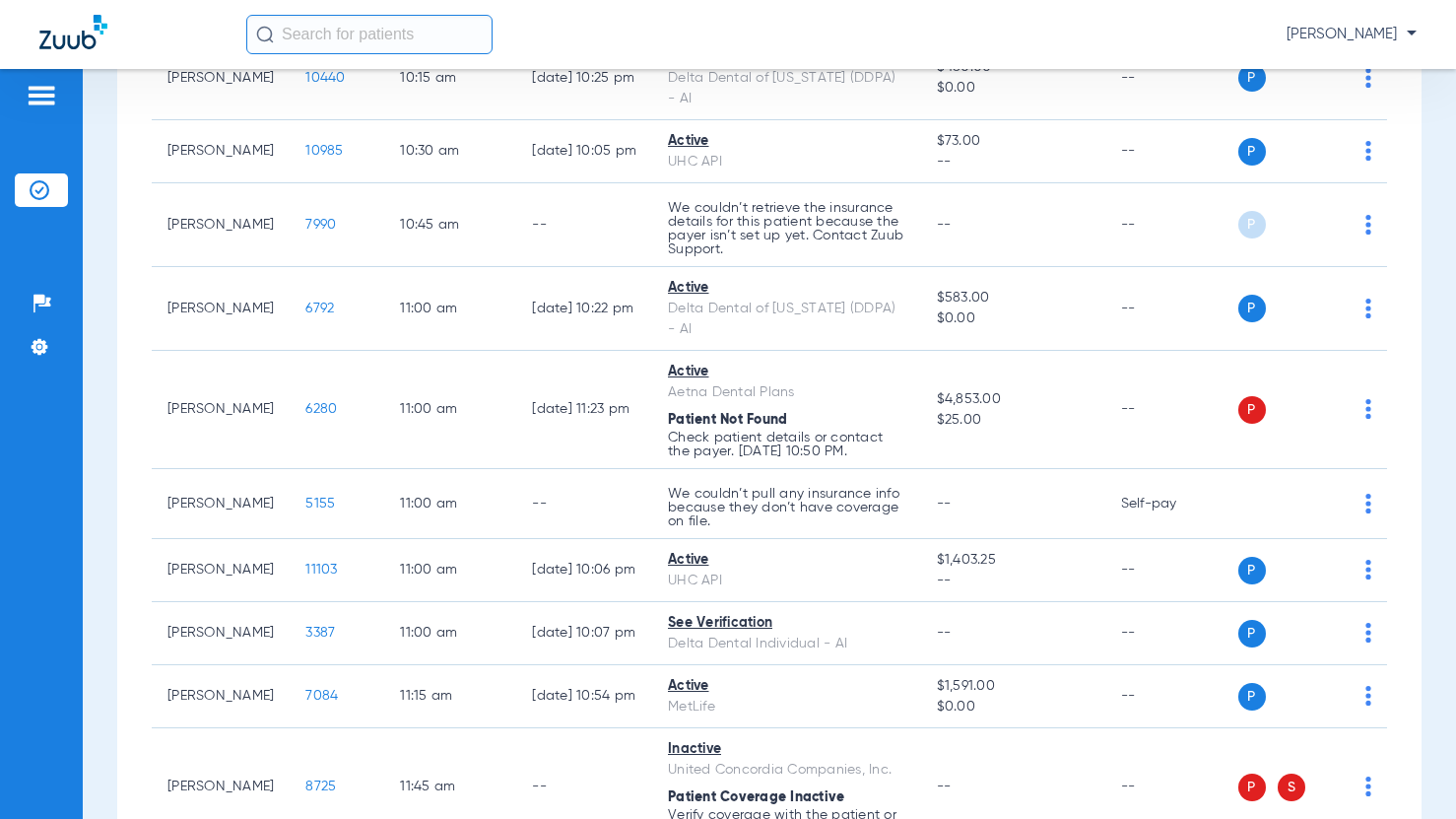 scroll, scrollTop: 2267, scrollLeft: 0, axis: vertical 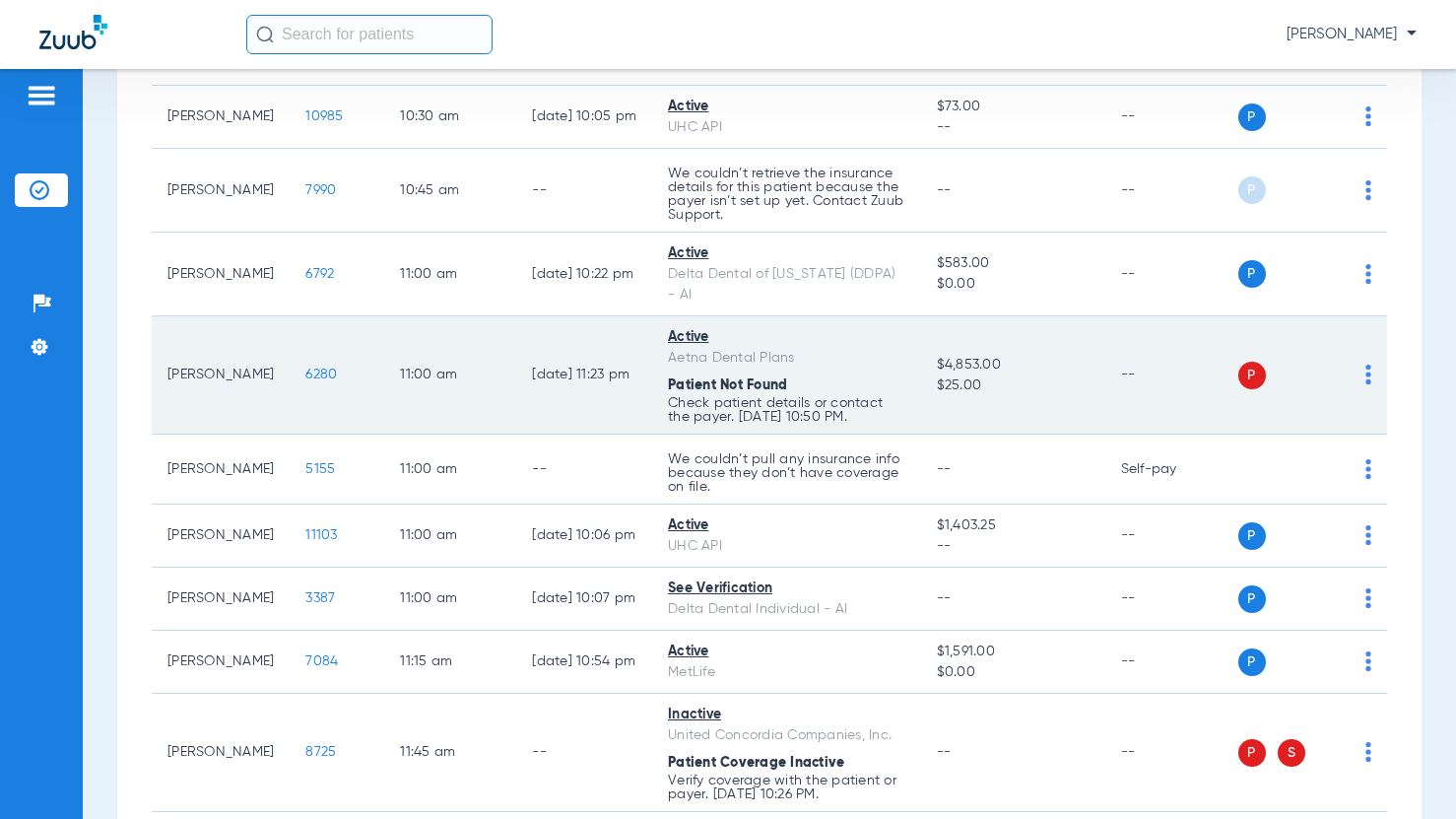 click 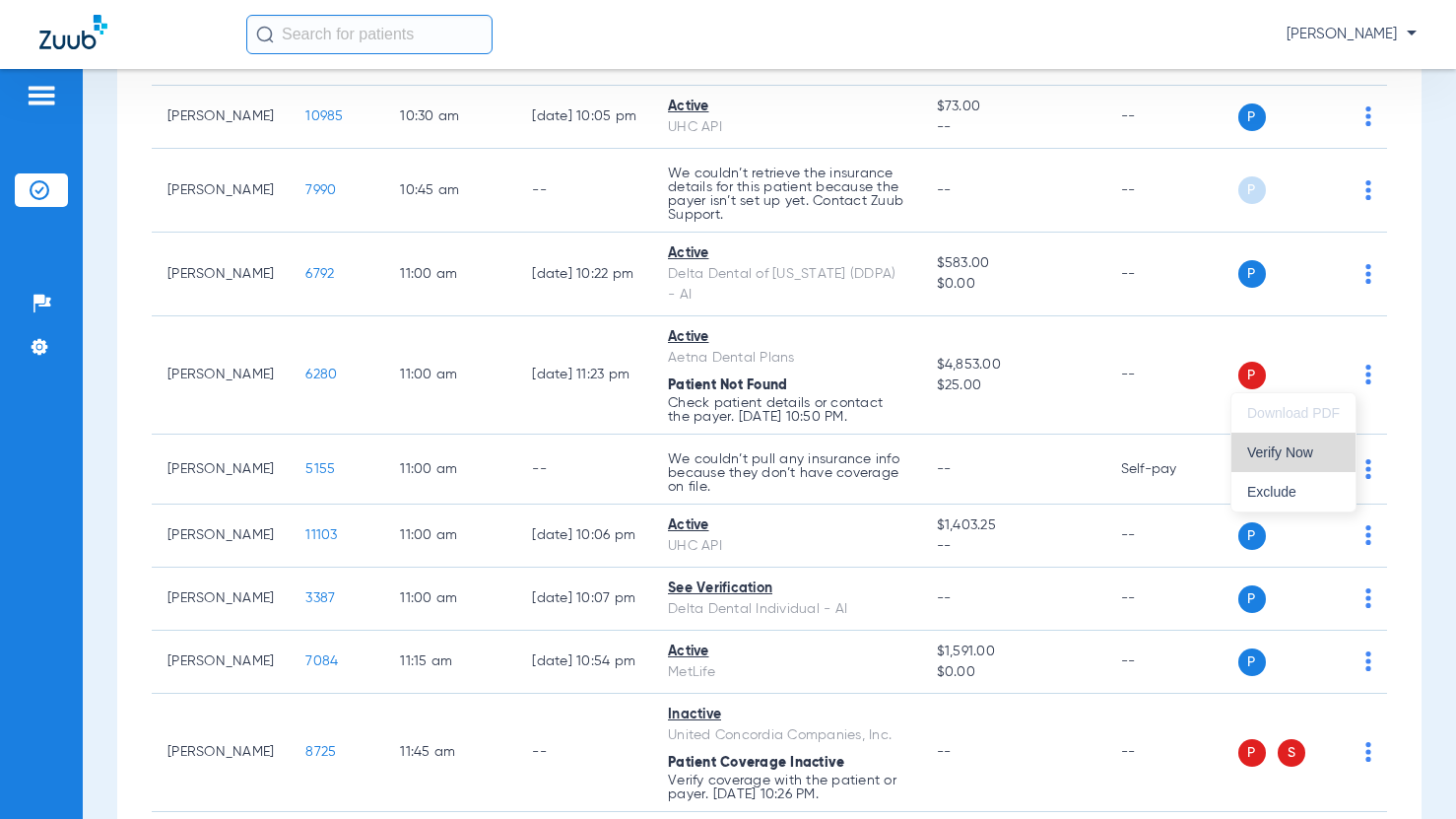 click on "Verify Now" at bounding box center [1293, 452] 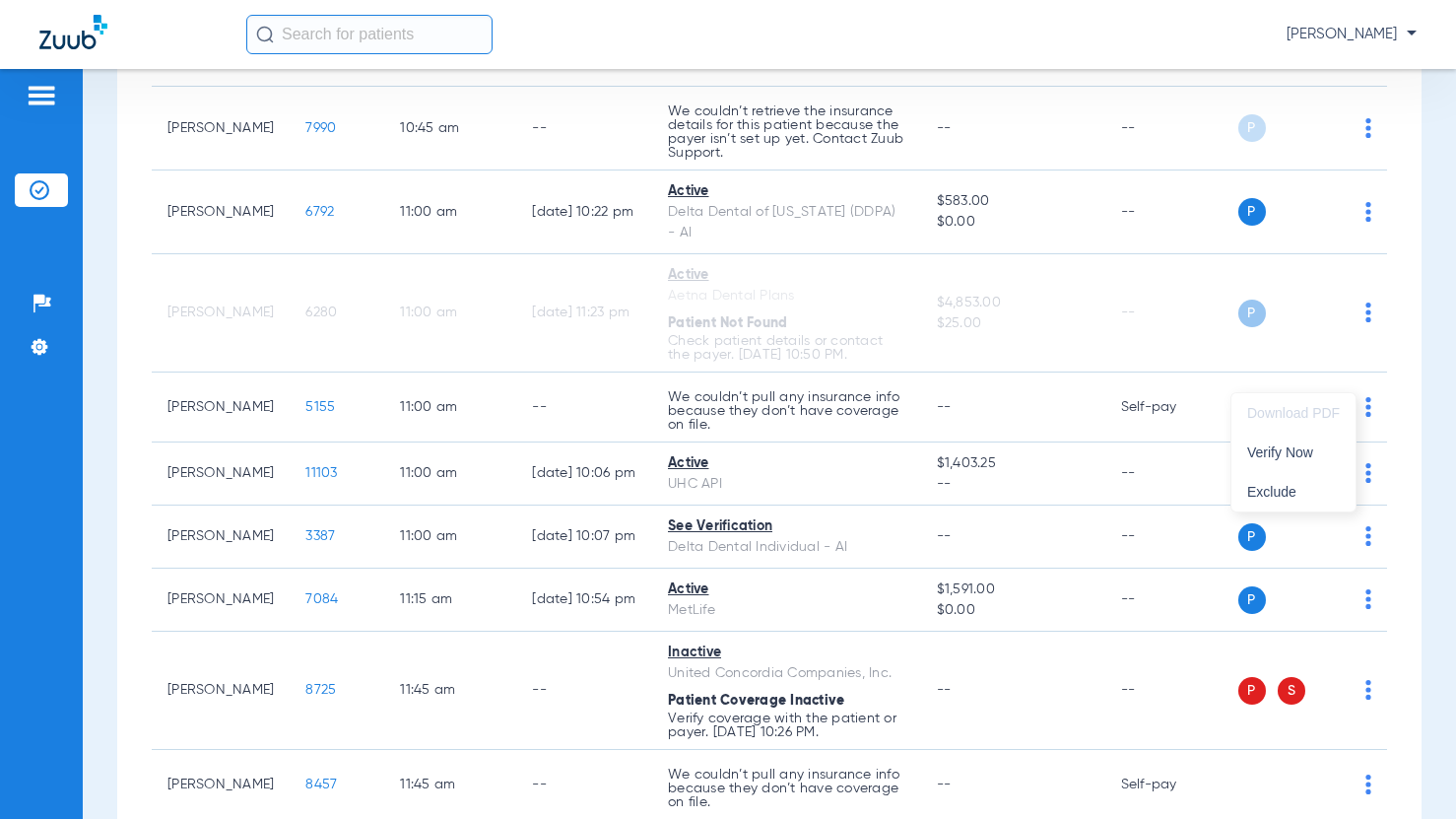 scroll, scrollTop: 2205, scrollLeft: 0, axis: vertical 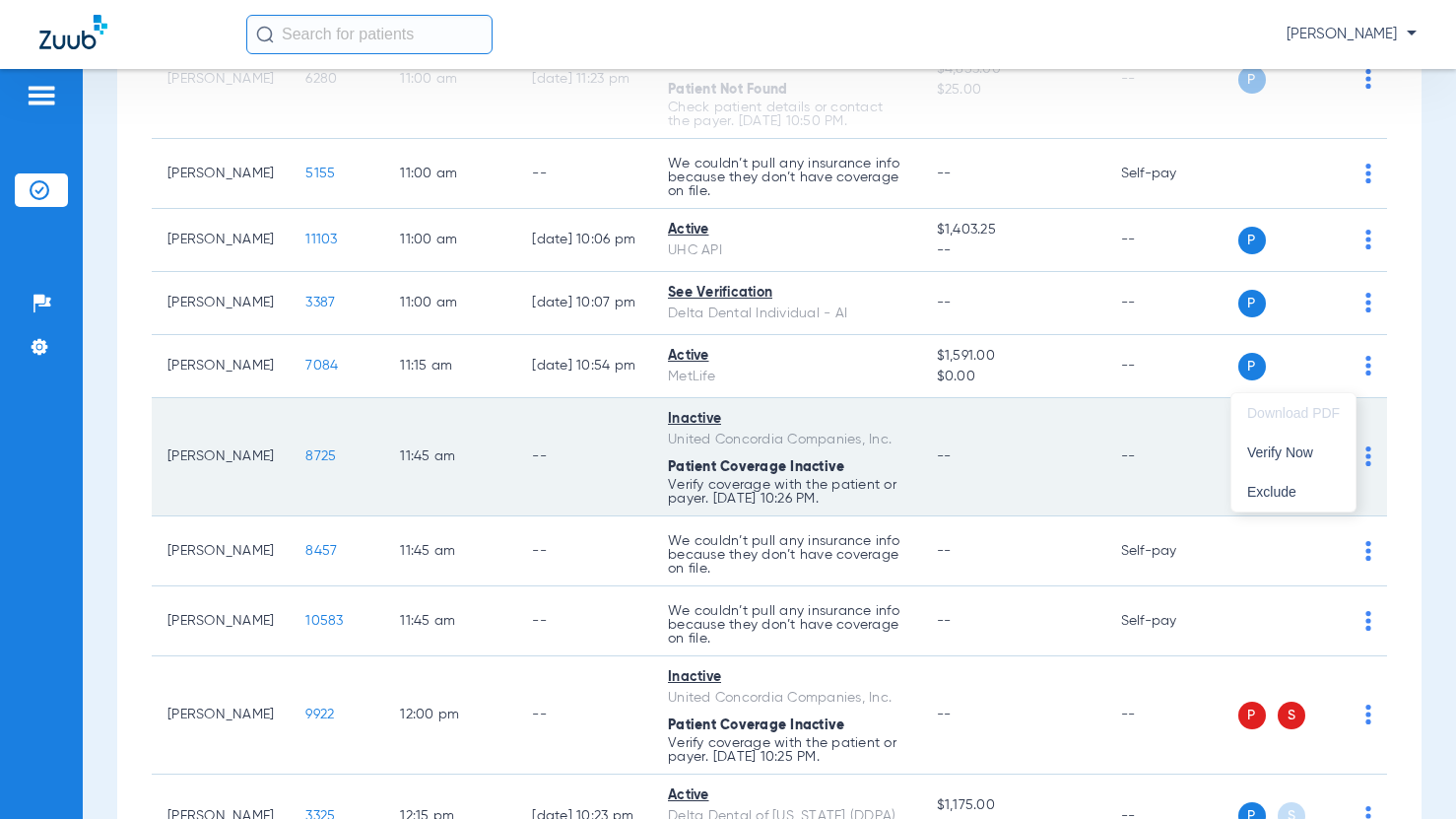 click 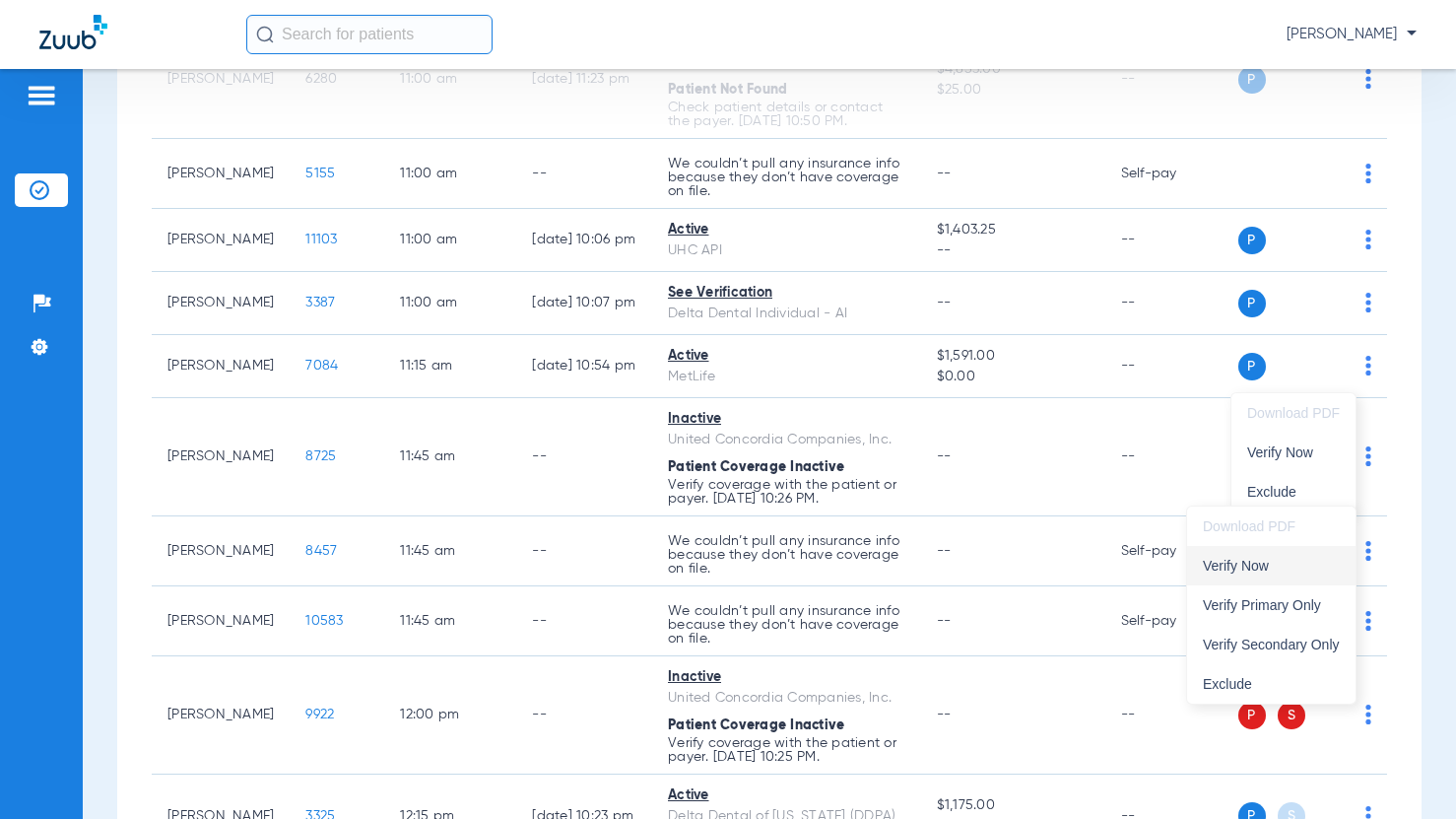 click on "Verify Now" at bounding box center (1271, 566) 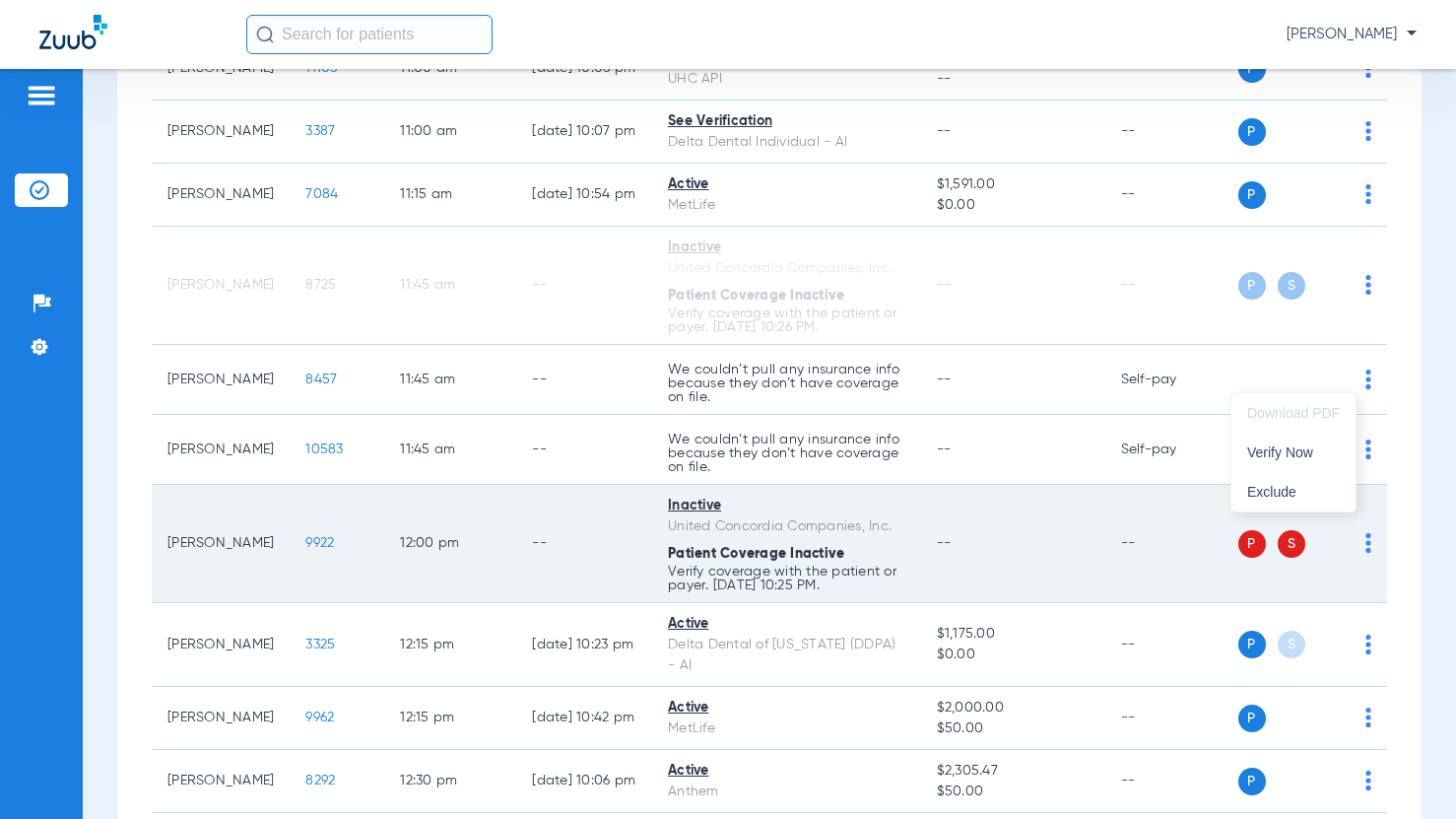 scroll, scrollTop: 2697, scrollLeft: 0, axis: vertical 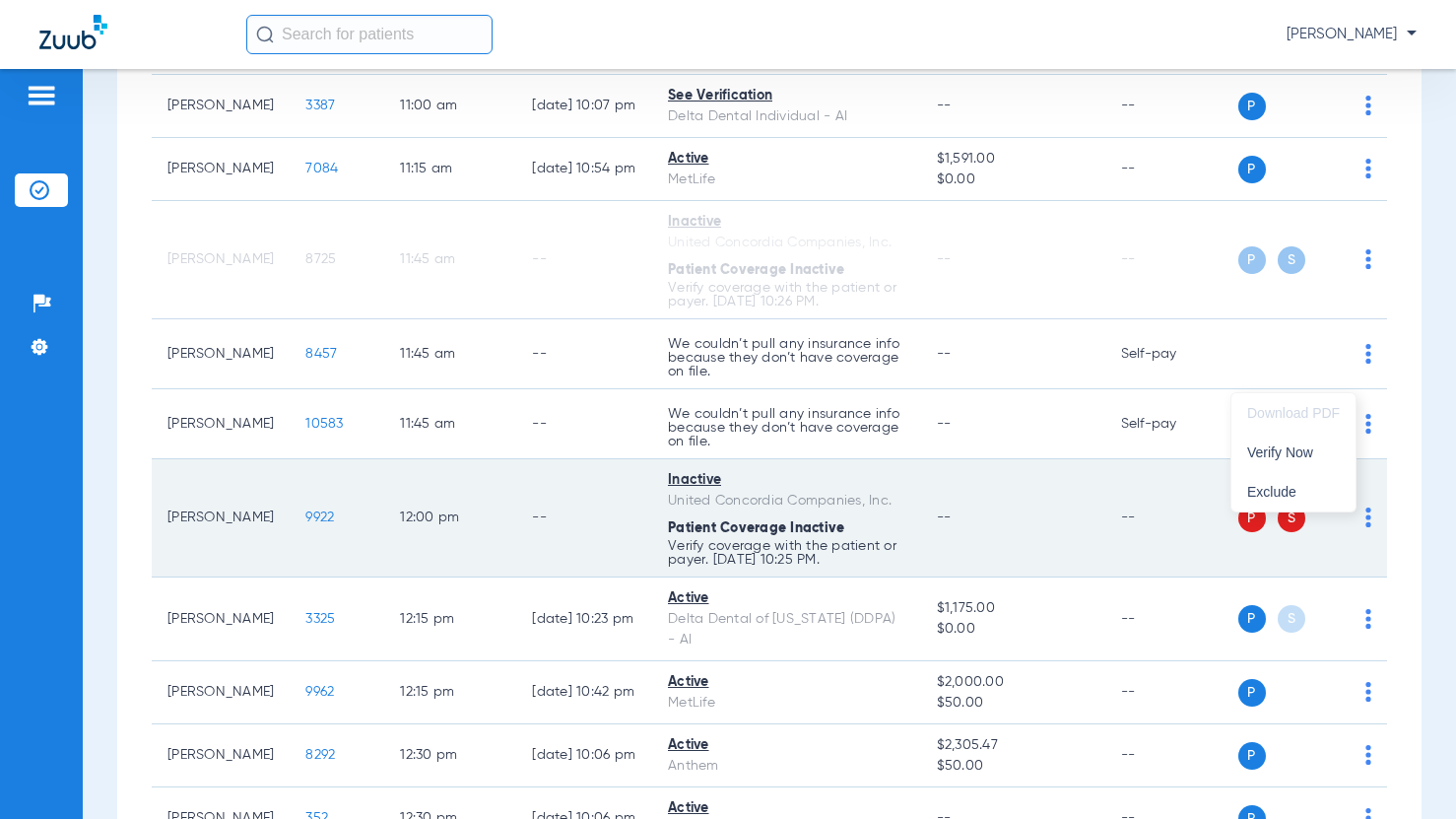 click 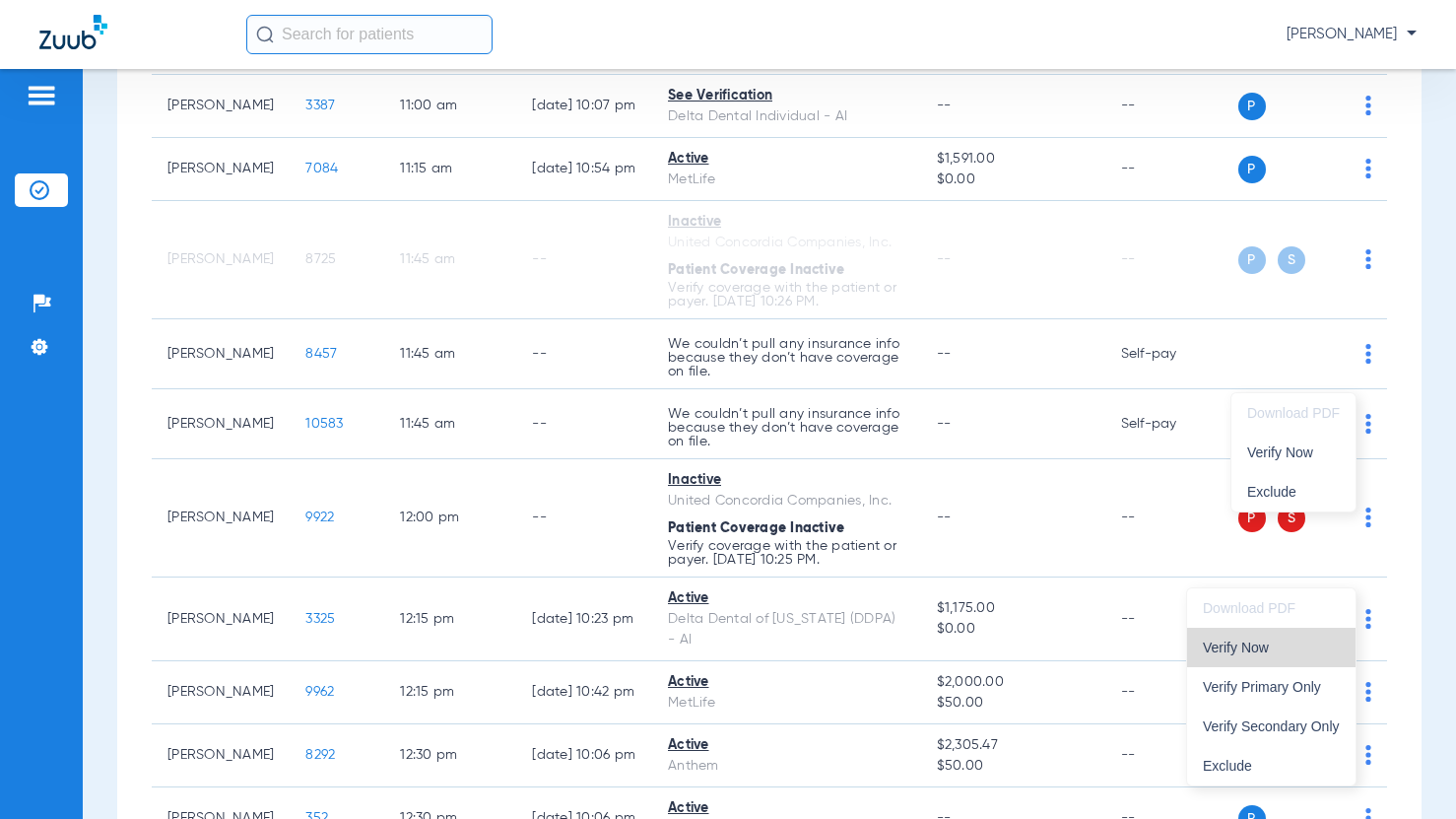 click on "Verify Now" at bounding box center (1271, 648) 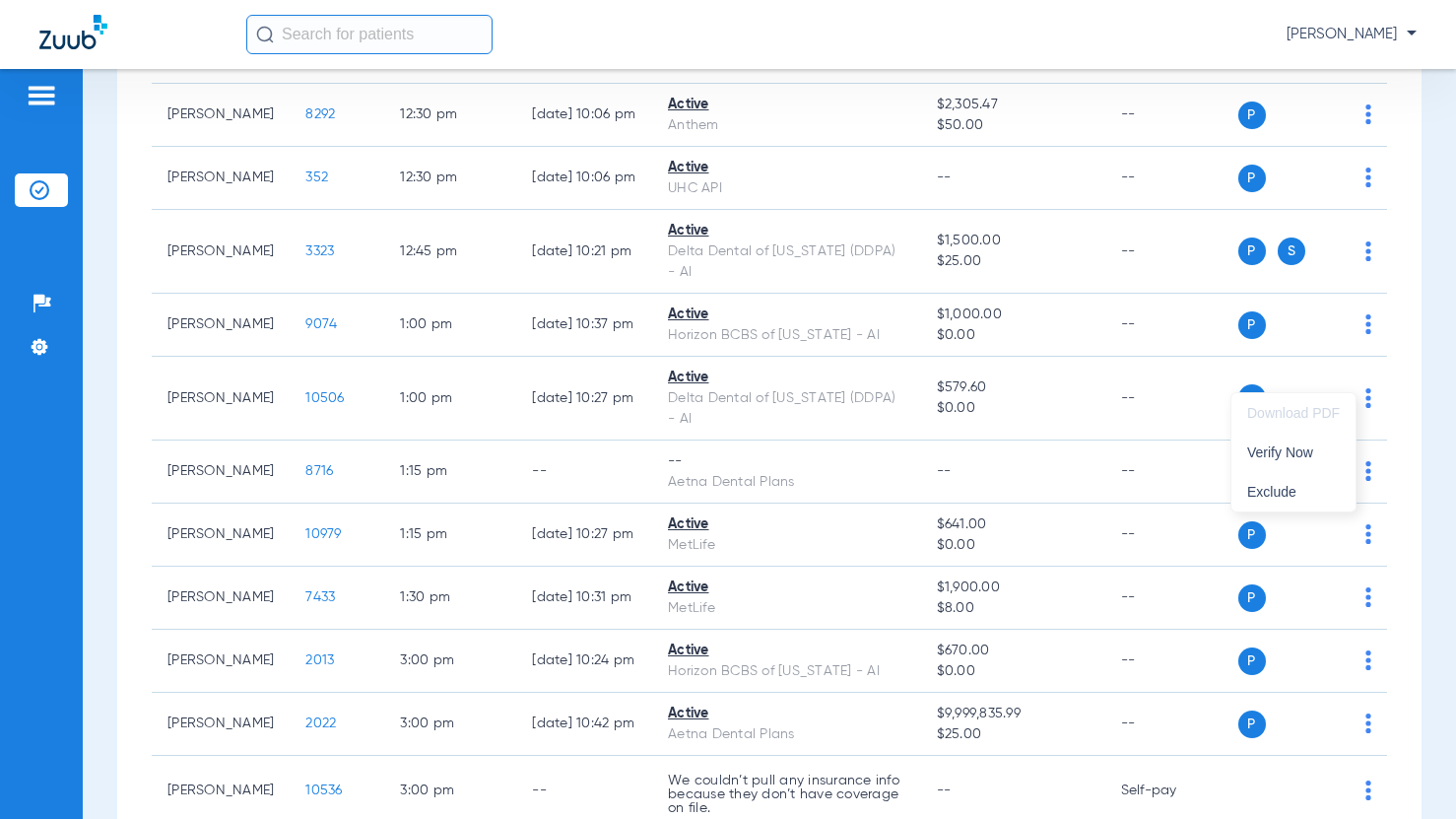 scroll, scrollTop: 3387, scrollLeft: 0, axis: vertical 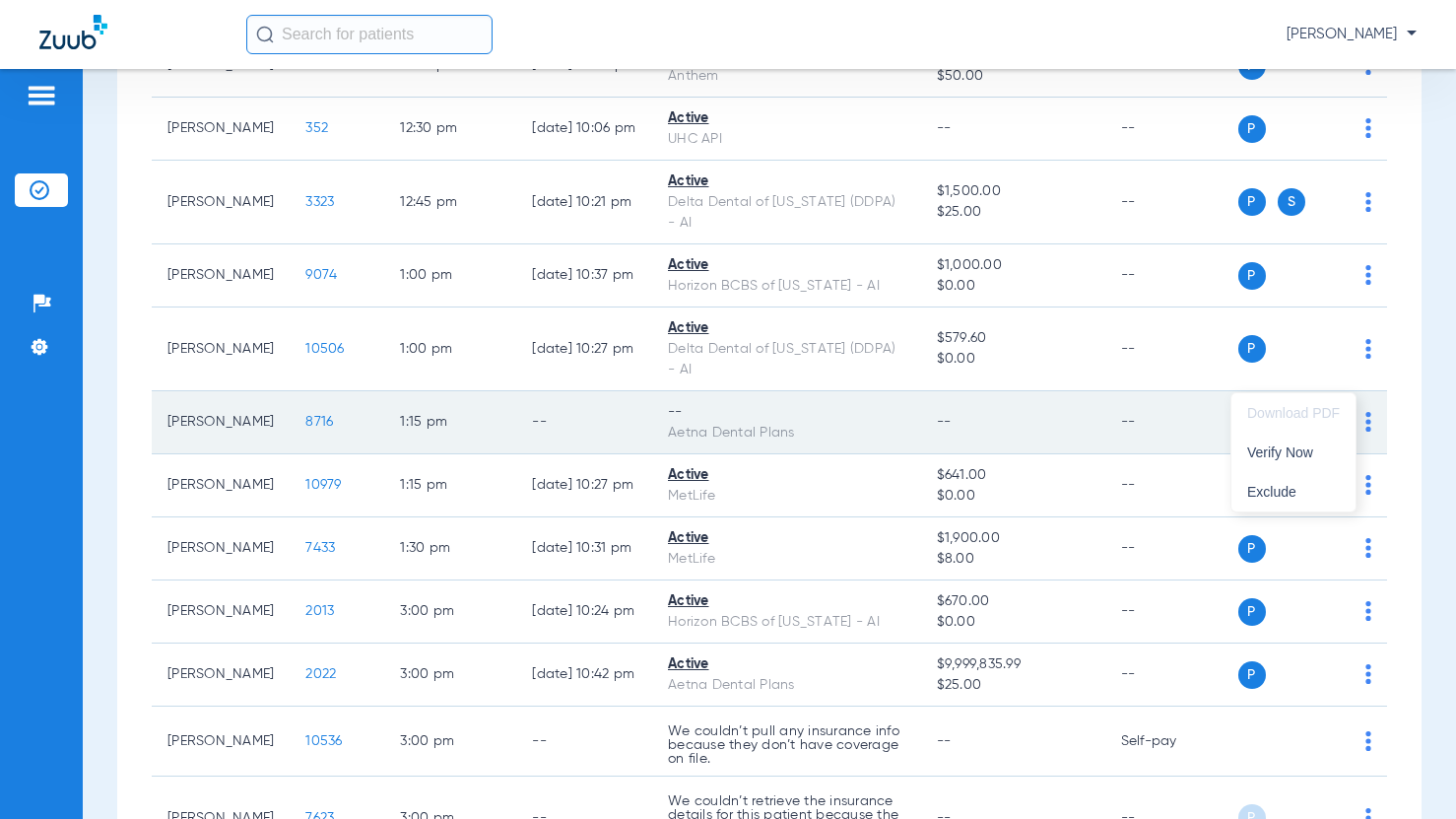 click on "P S" 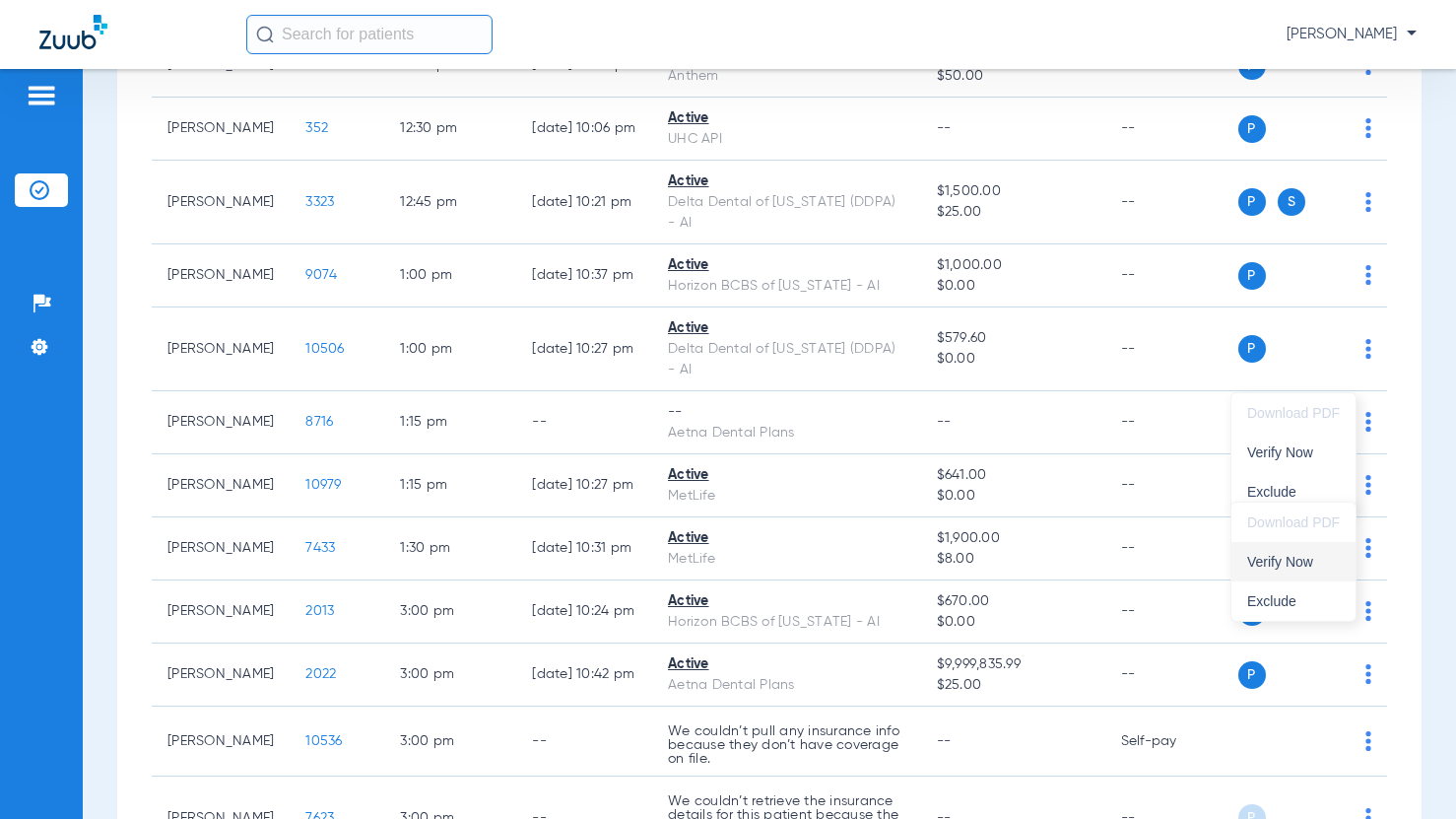 click on "Verify Now" at bounding box center (1293, 562) 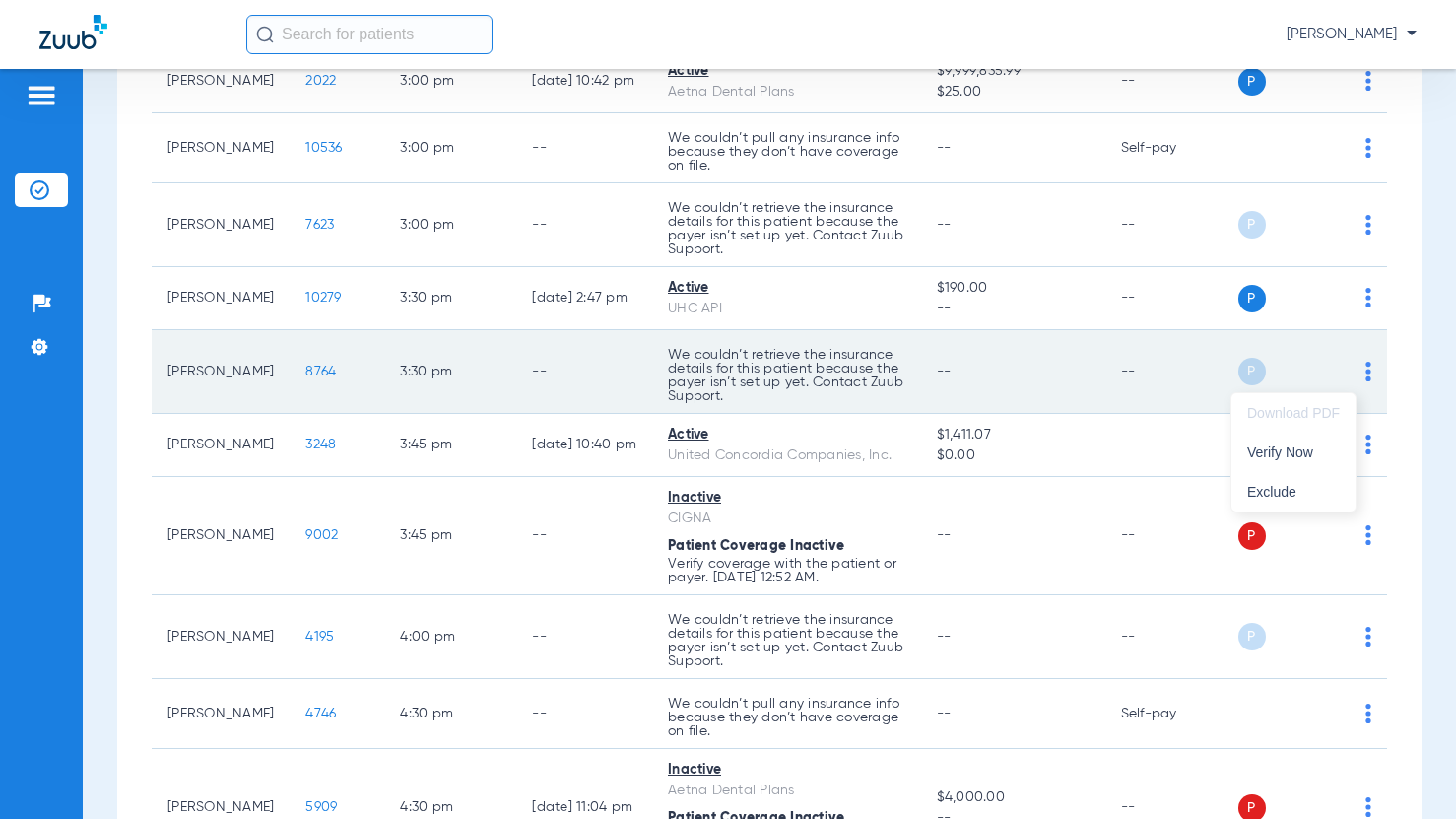 scroll, scrollTop: 4176, scrollLeft: 0, axis: vertical 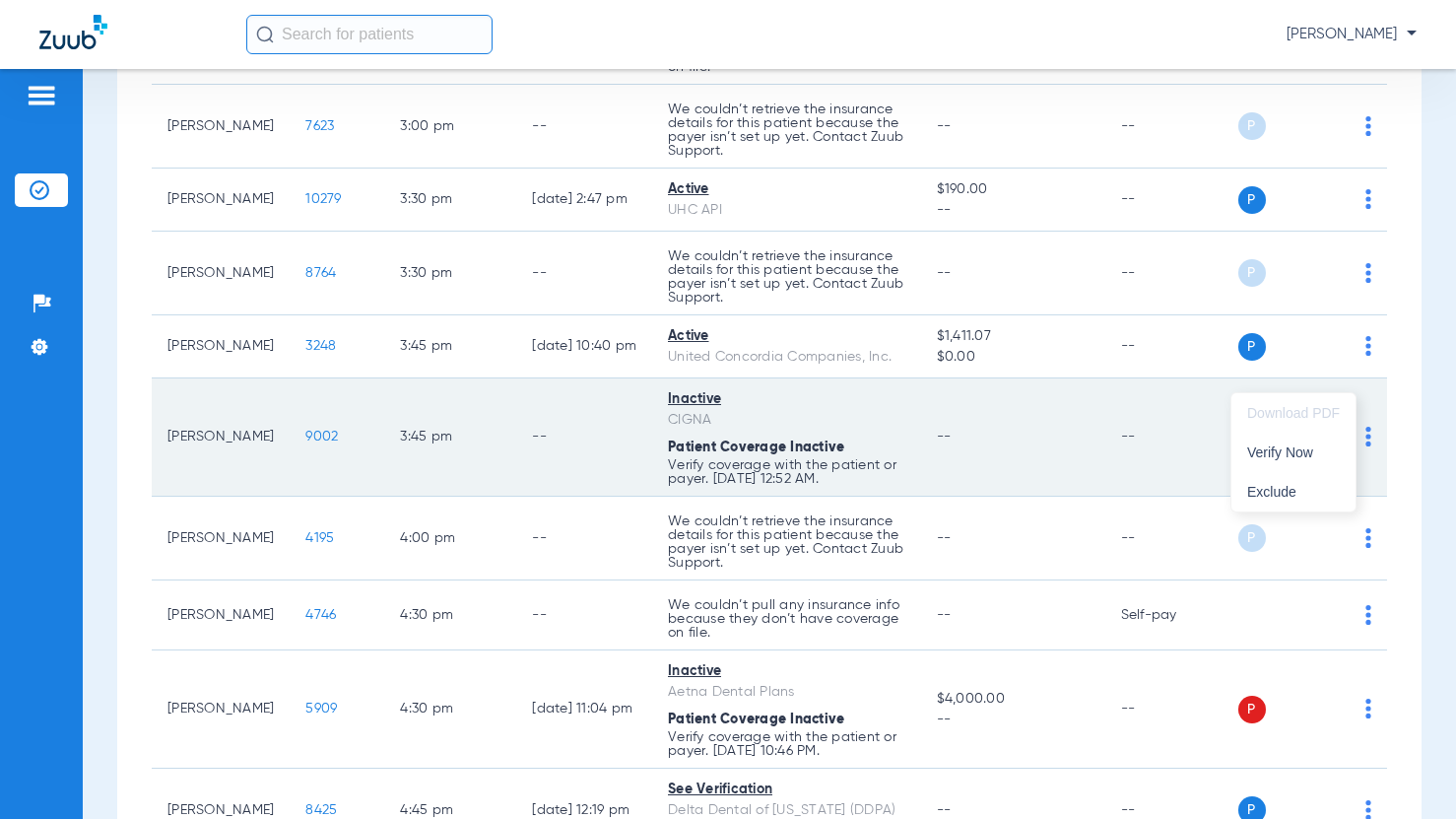 click 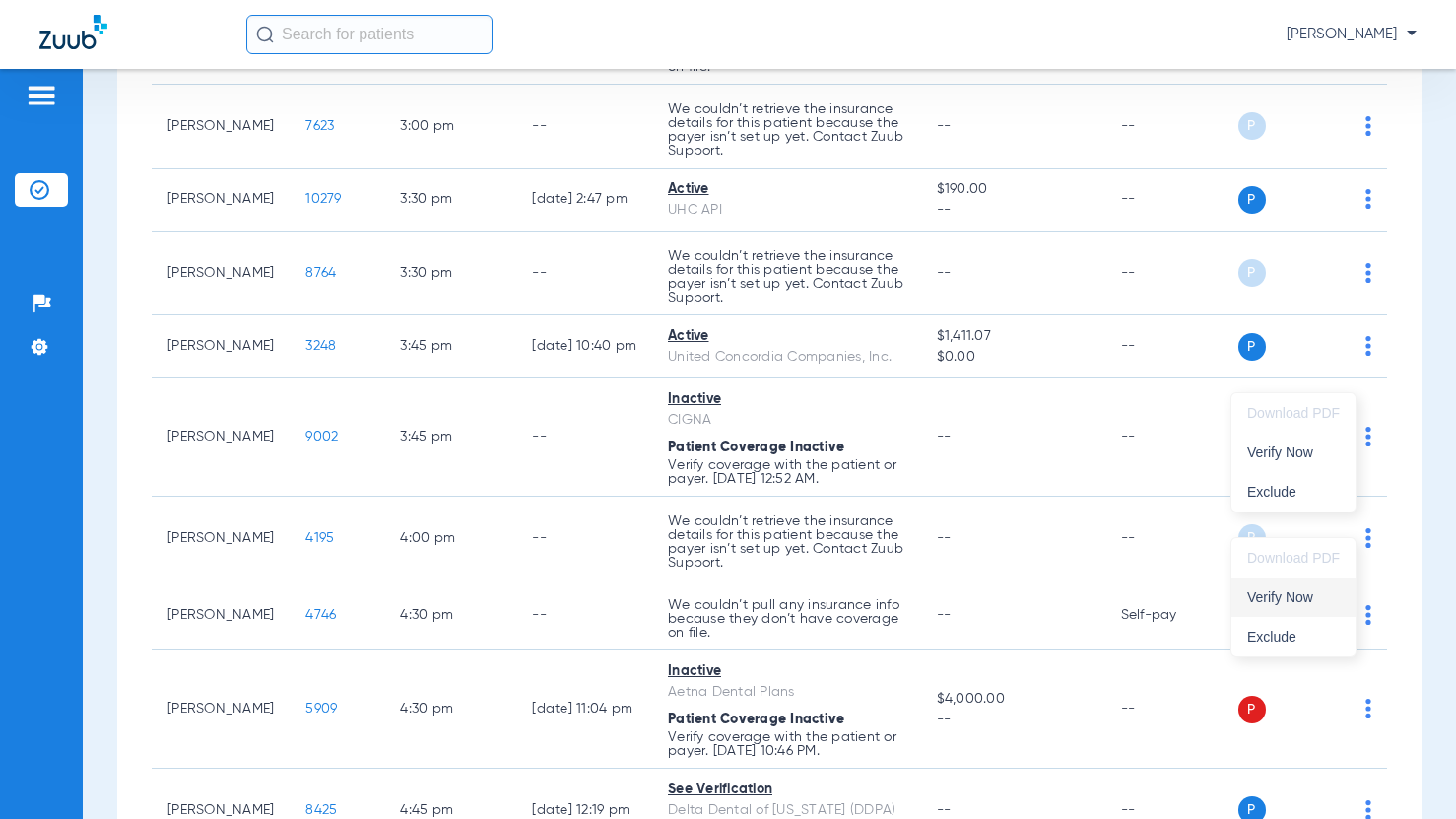 click on "Verify Now" at bounding box center (1293, 597) 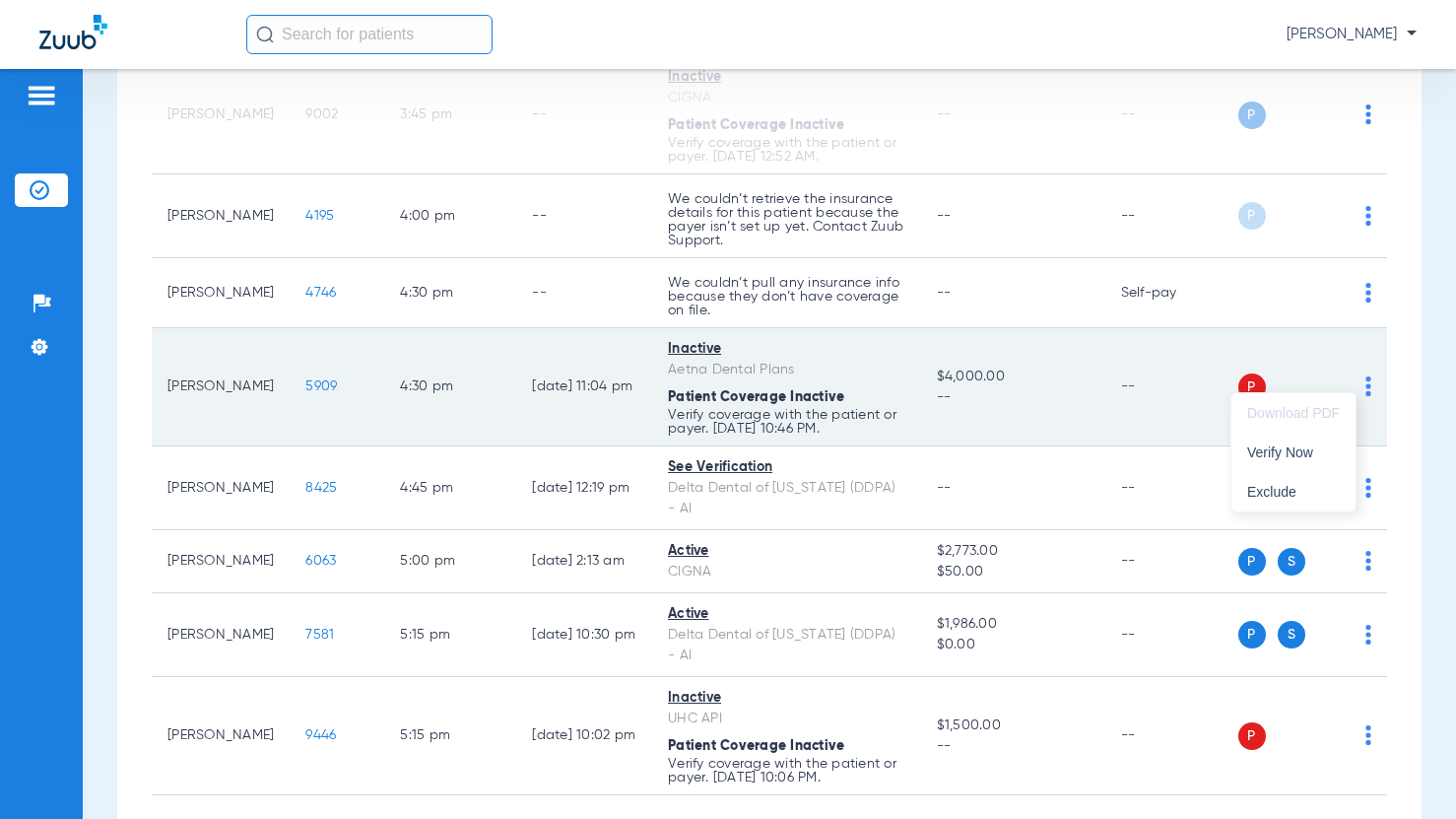scroll, scrollTop: 4570, scrollLeft: 0, axis: vertical 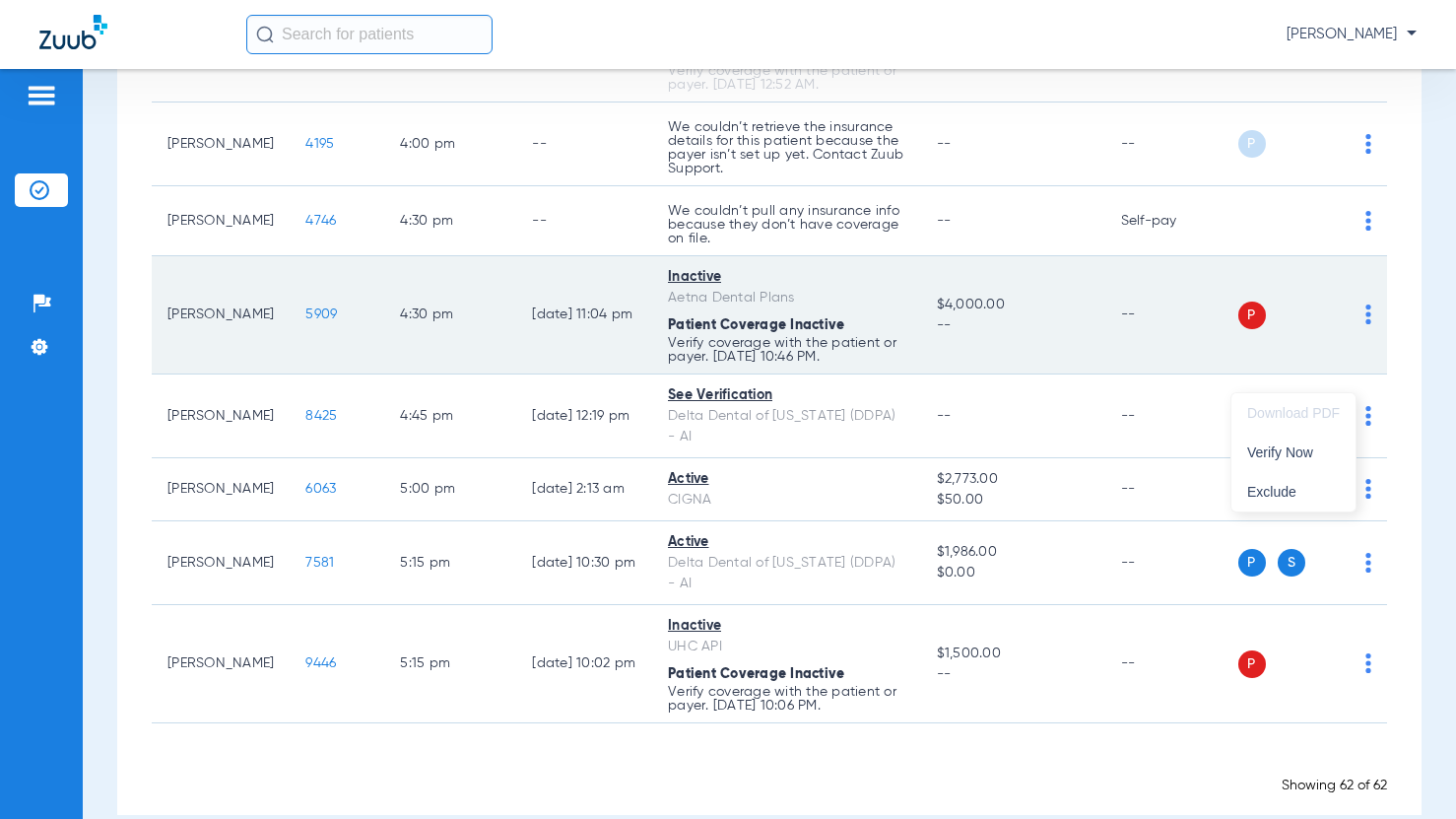 click 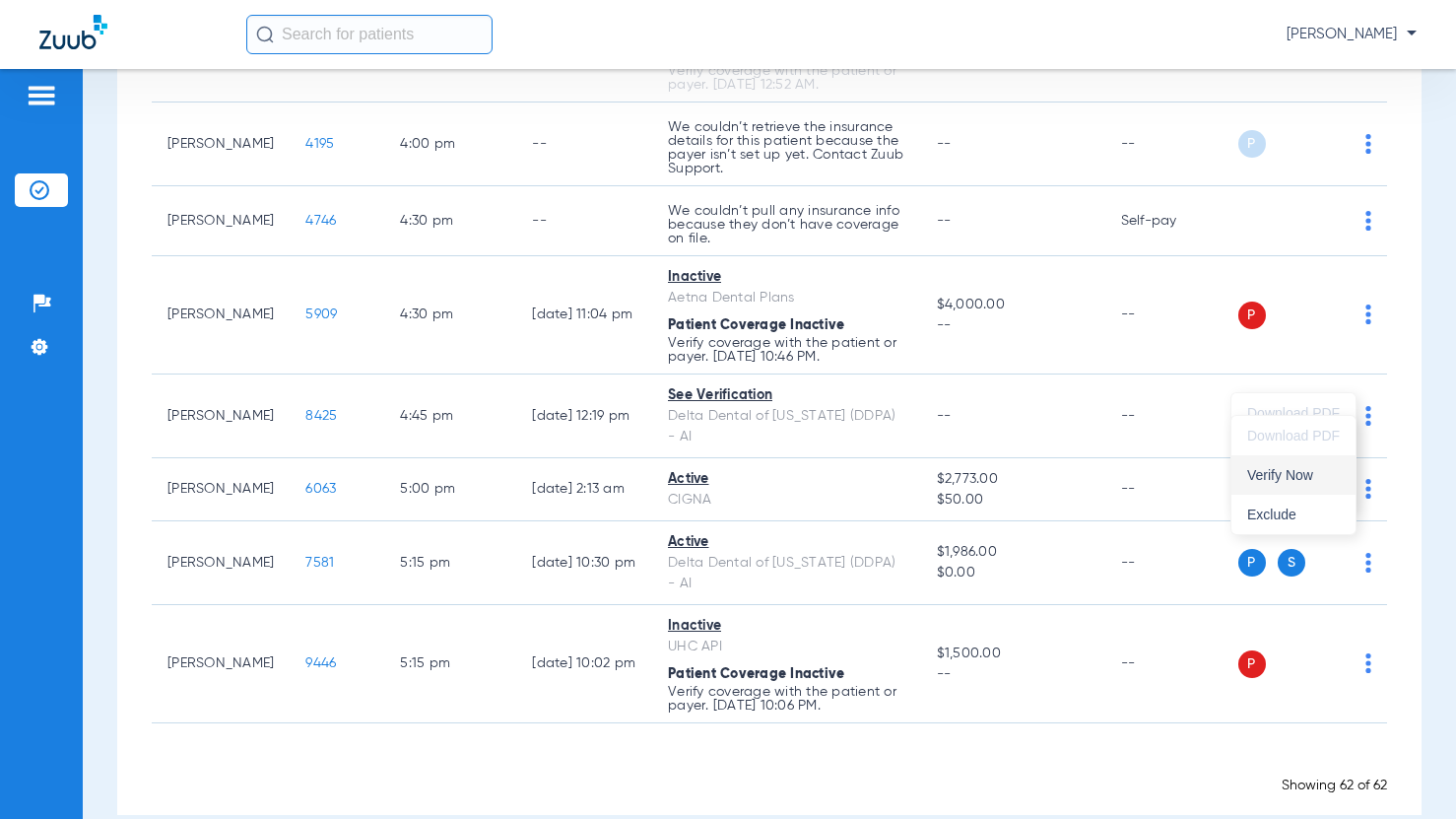 click on "Verify Now" at bounding box center [1293, 475] 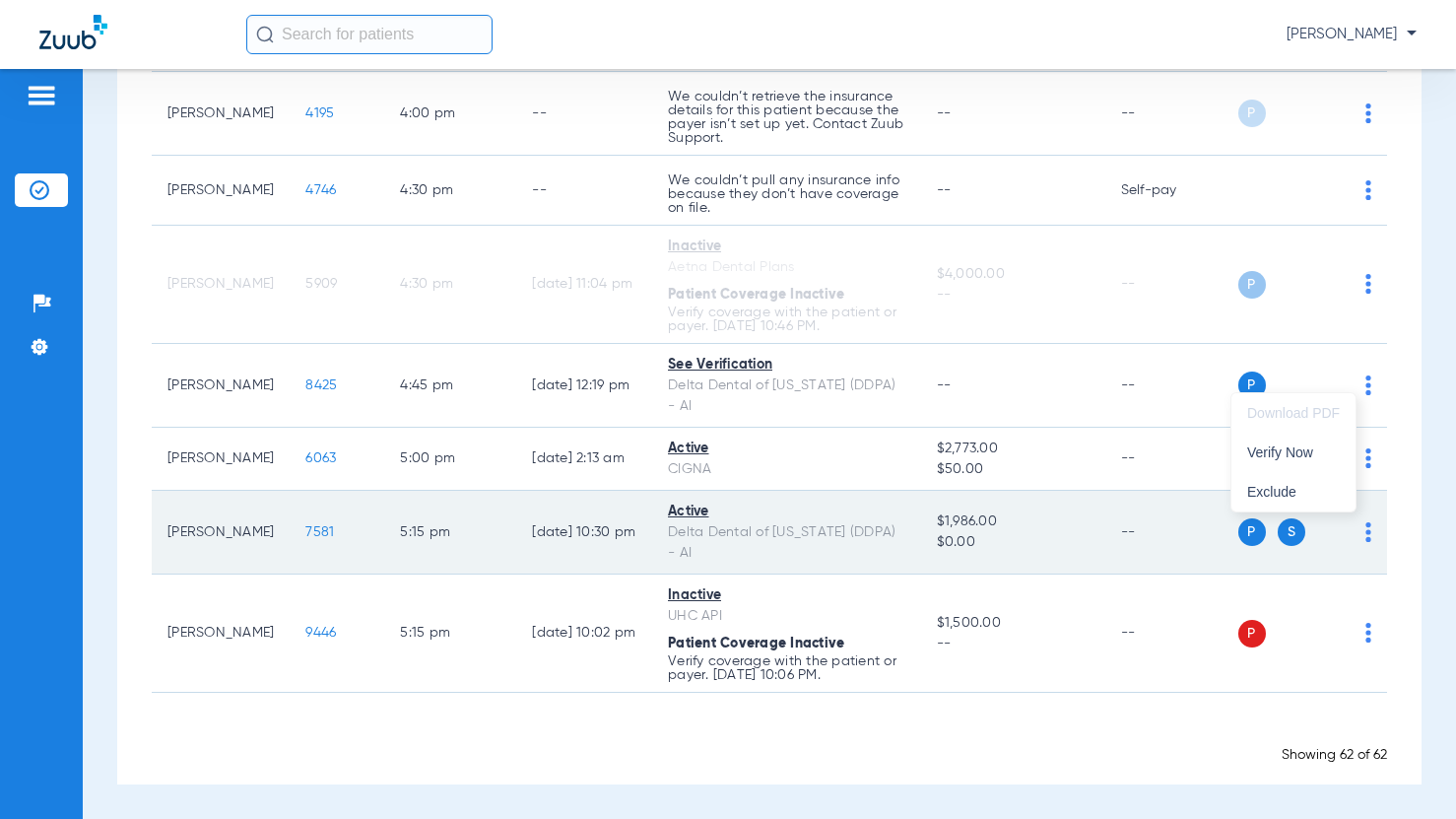 scroll, scrollTop: 4683, scrollLeft: 0, axis: vertical 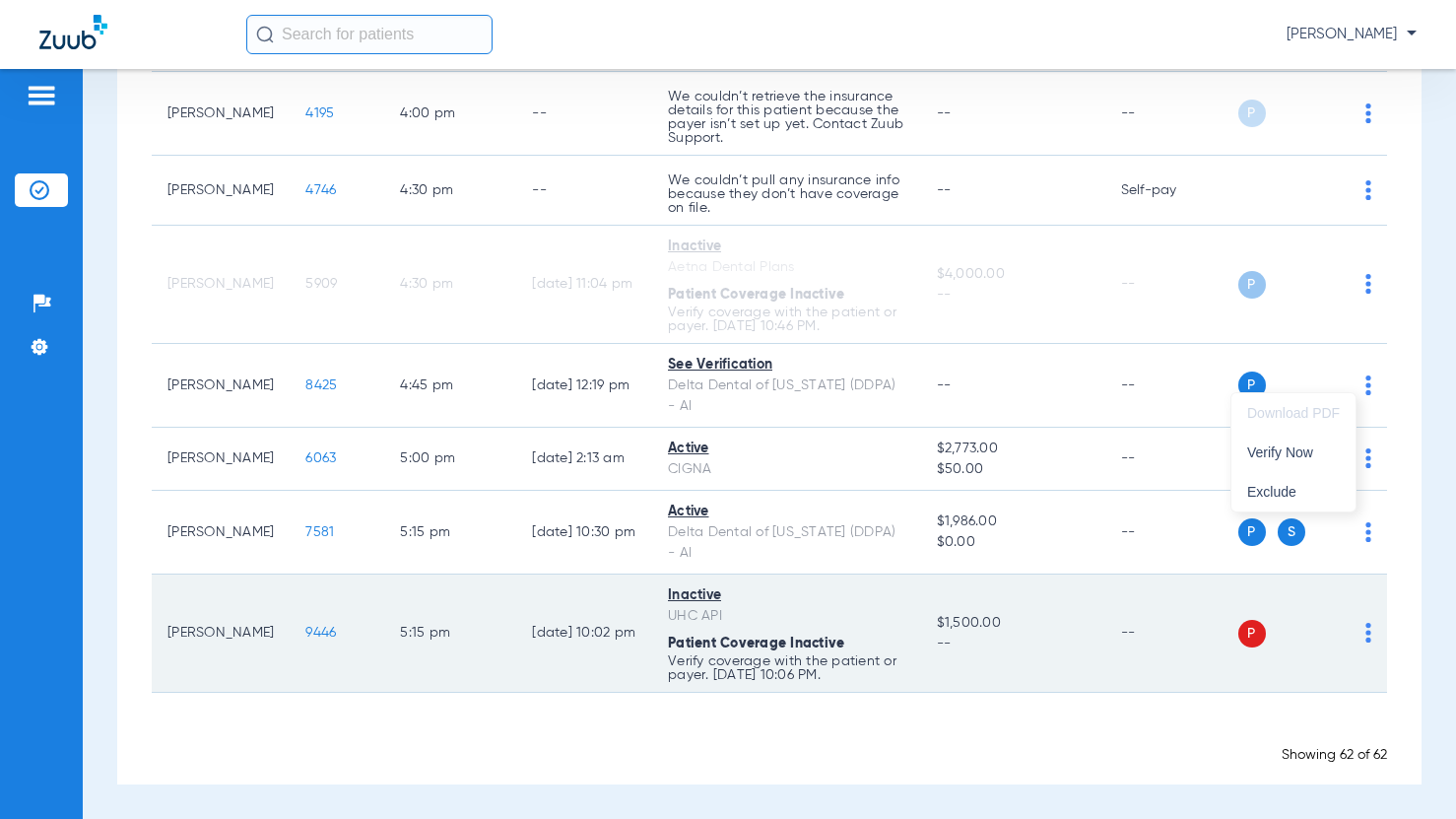 click 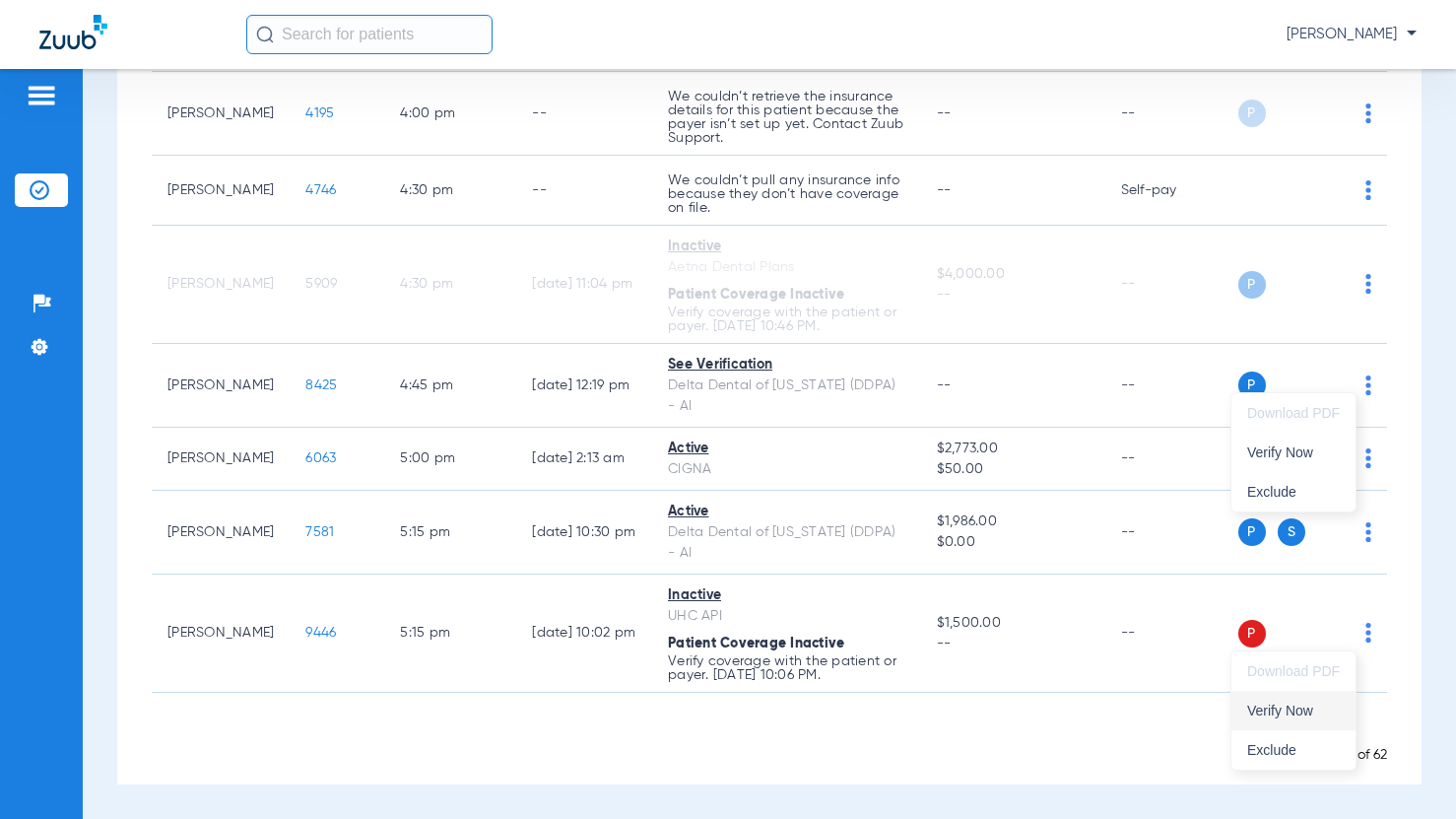click on "Verify Now" at bounding box center [1293, 711] 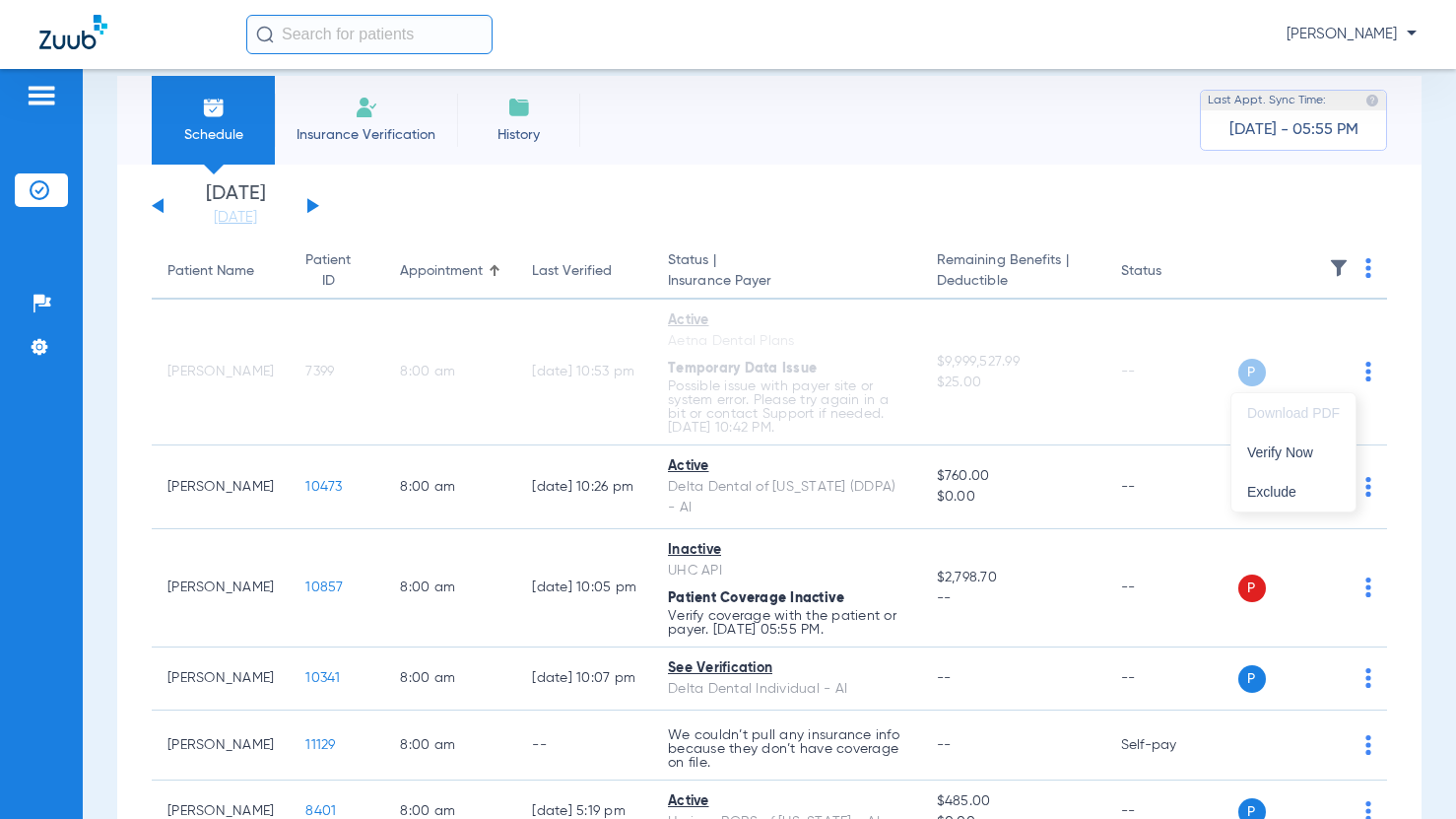 scroll, scrollTop: 0, scrollLeft: 0, axis: both 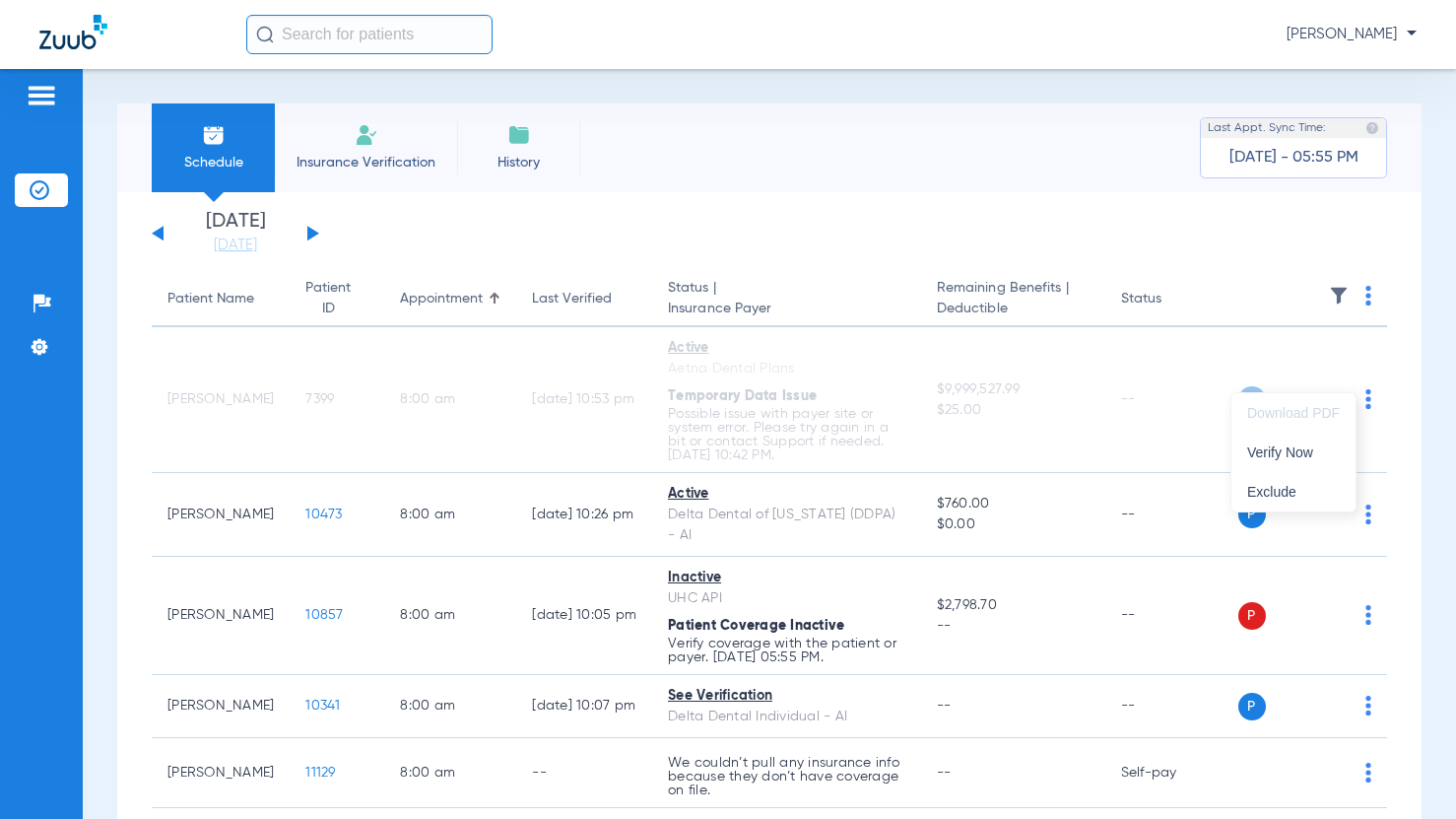 click 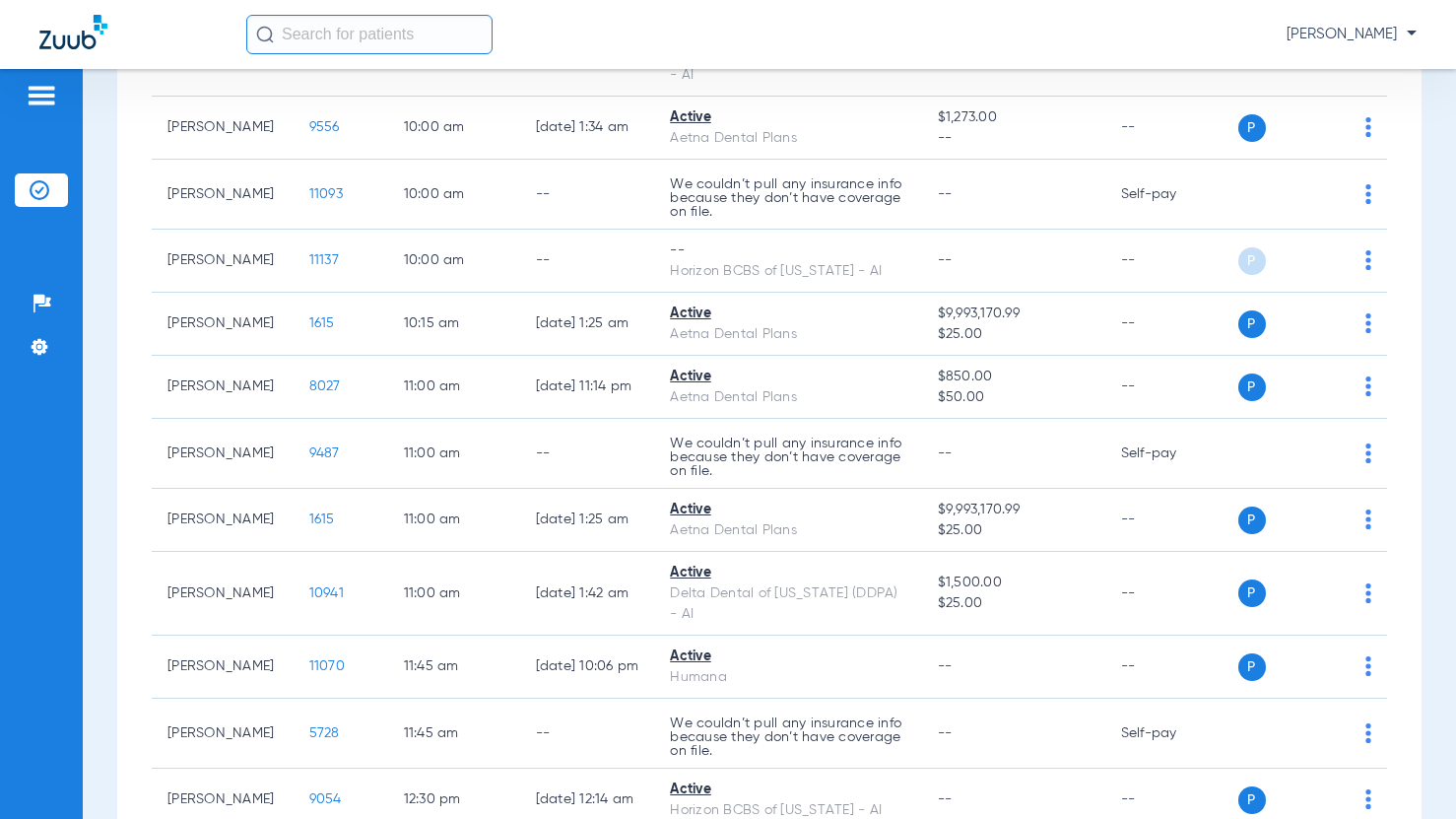 scroll, scrollTop: 887, scrollLeft: 0, axis: vertical 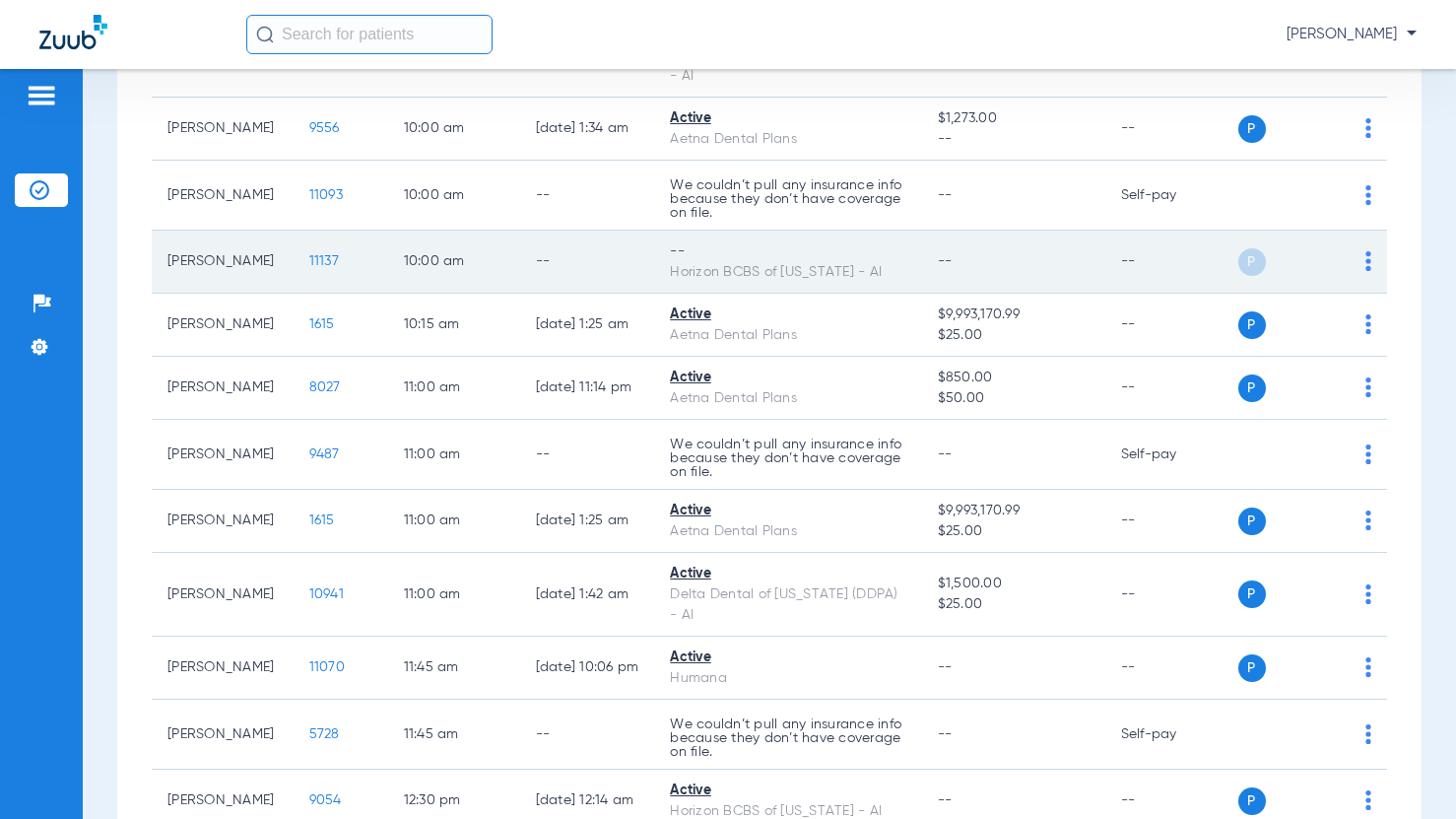 click 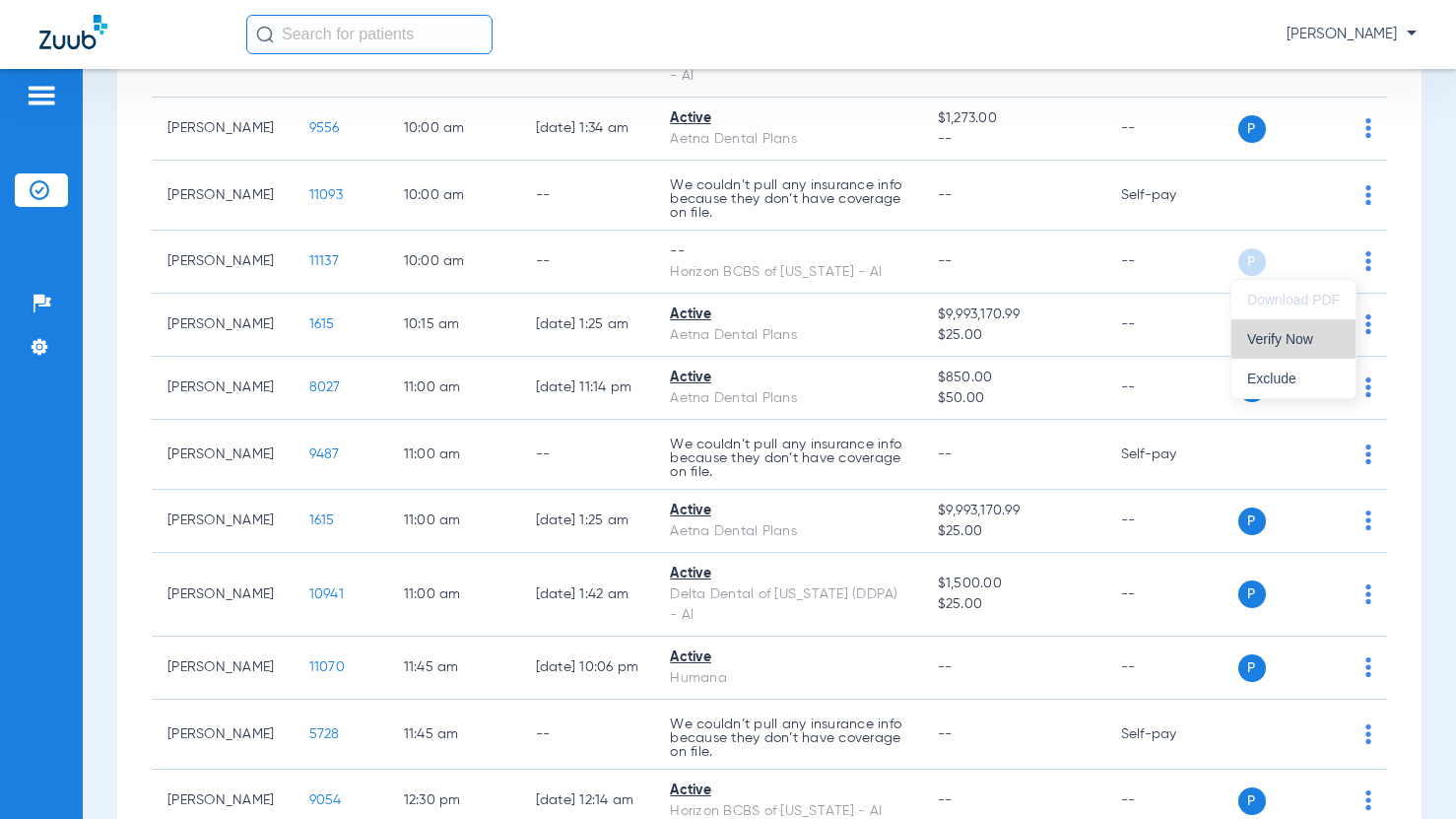 click on "Verify Now" at bounding box center (1293, 339) 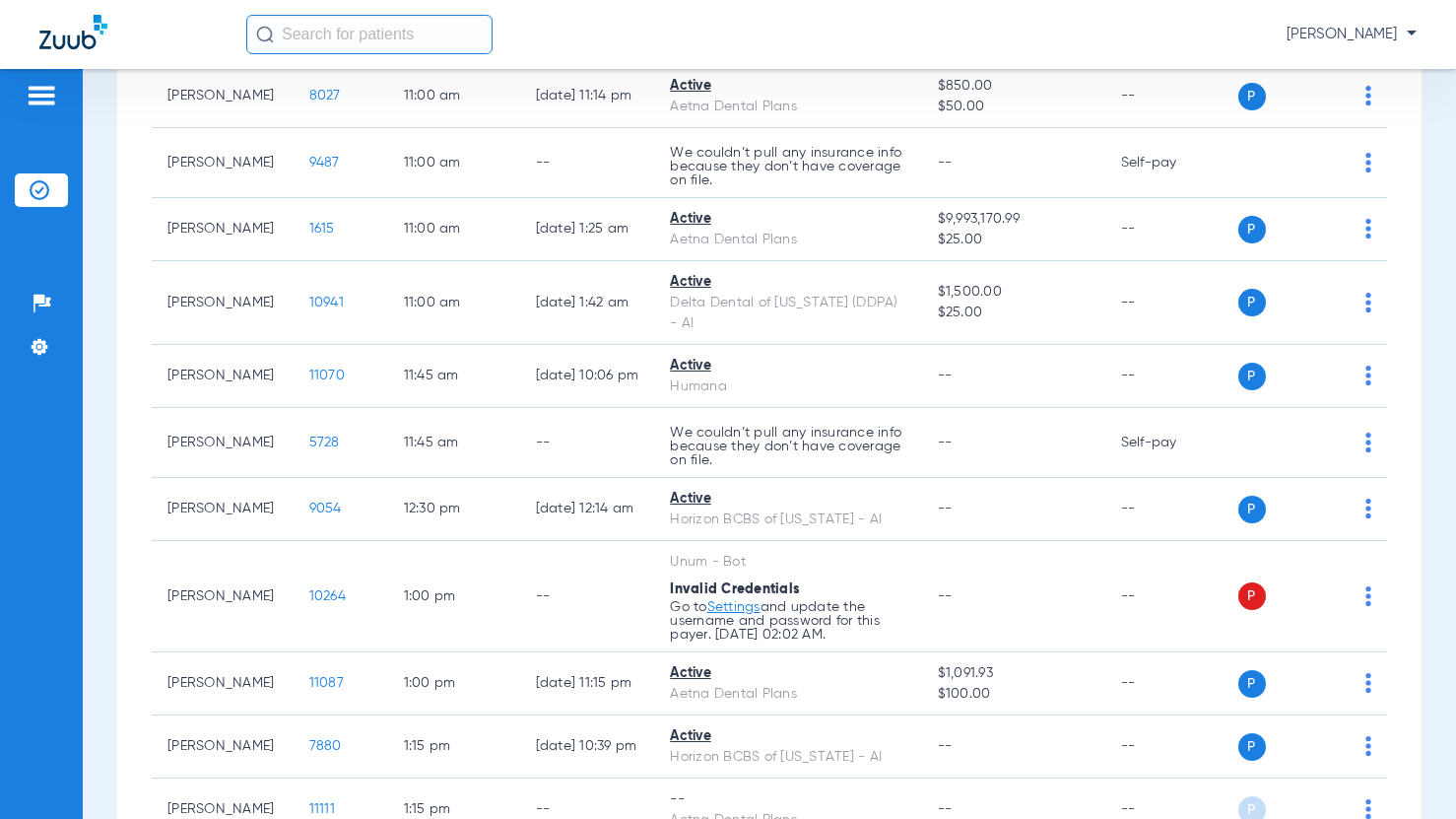 scroll, scrollTop: 1478, scrollLeft: 0, axis: vertical 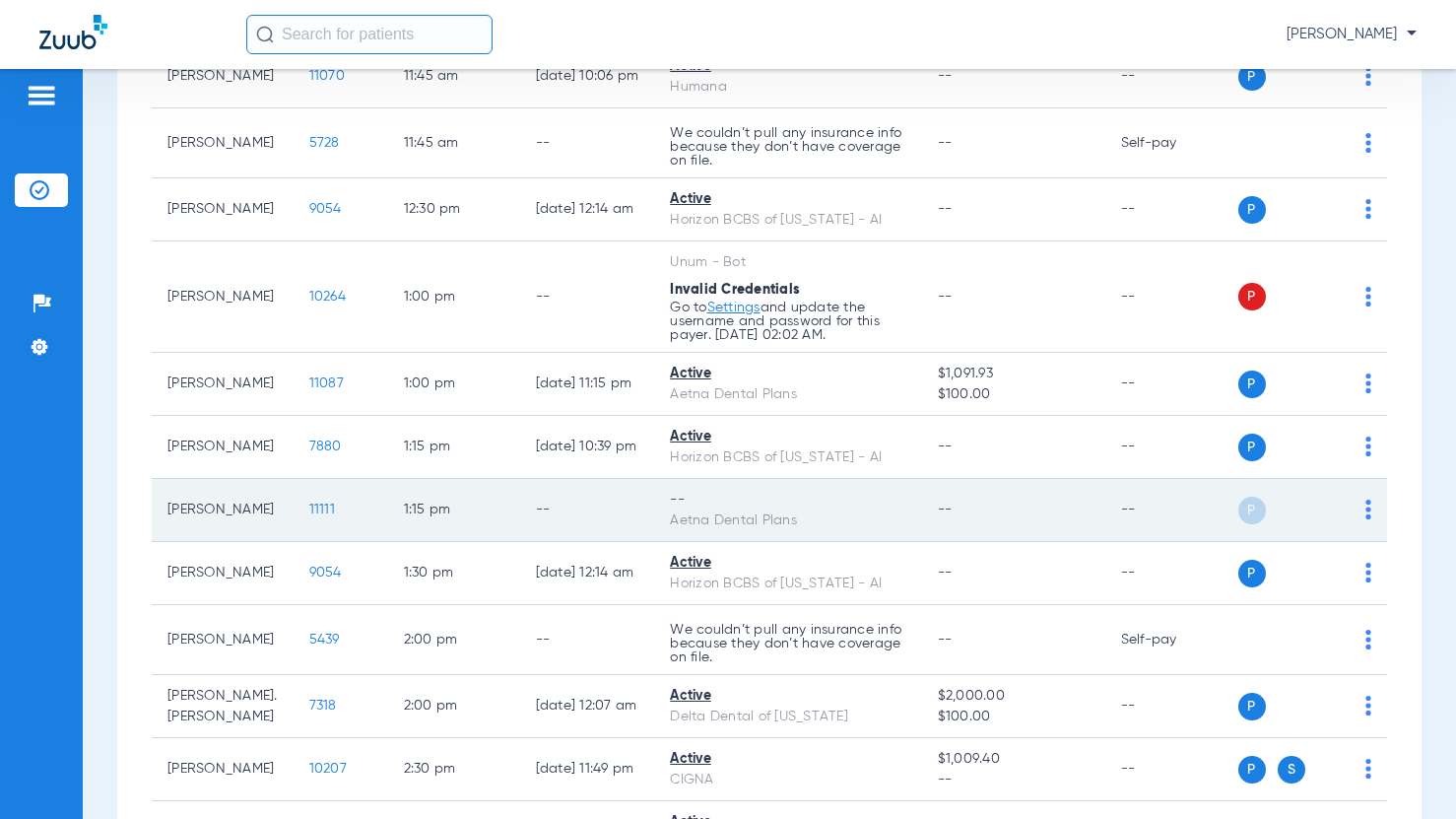 click 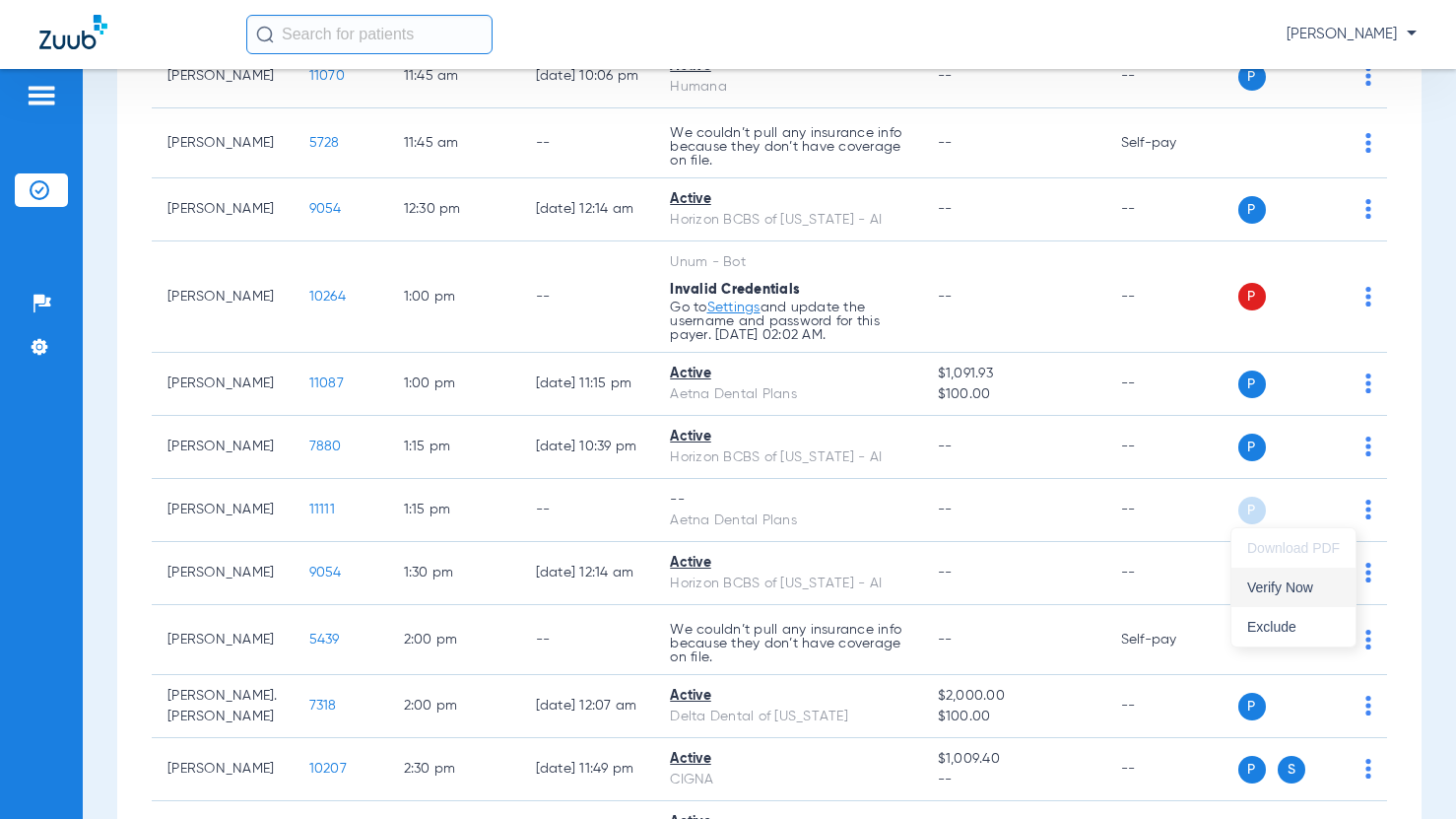 click on "Verify Now" at bounding box center (1293, 587) 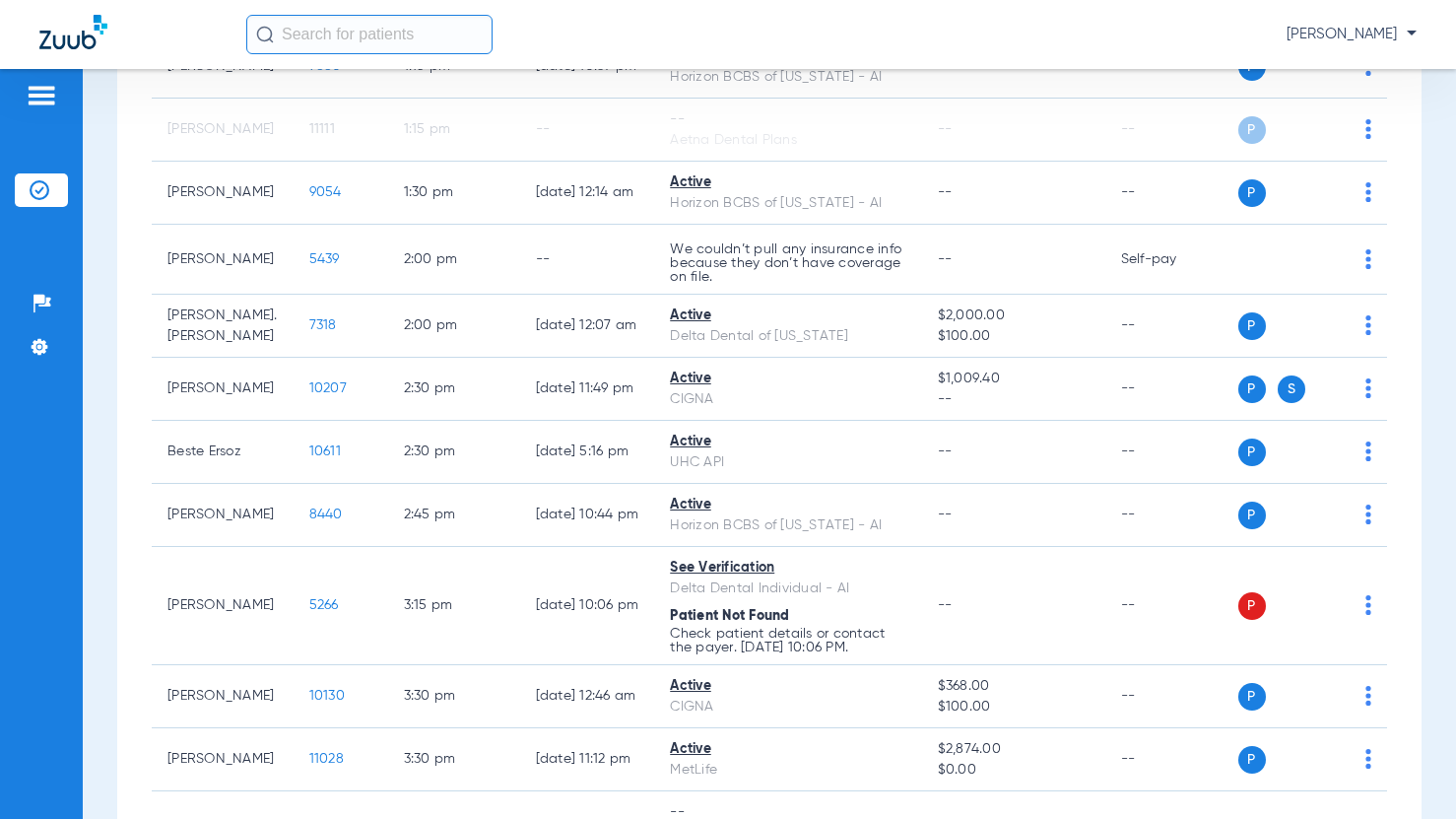 scroll, scrollTop: 2070, scrollLeft: 0, axis: vertical 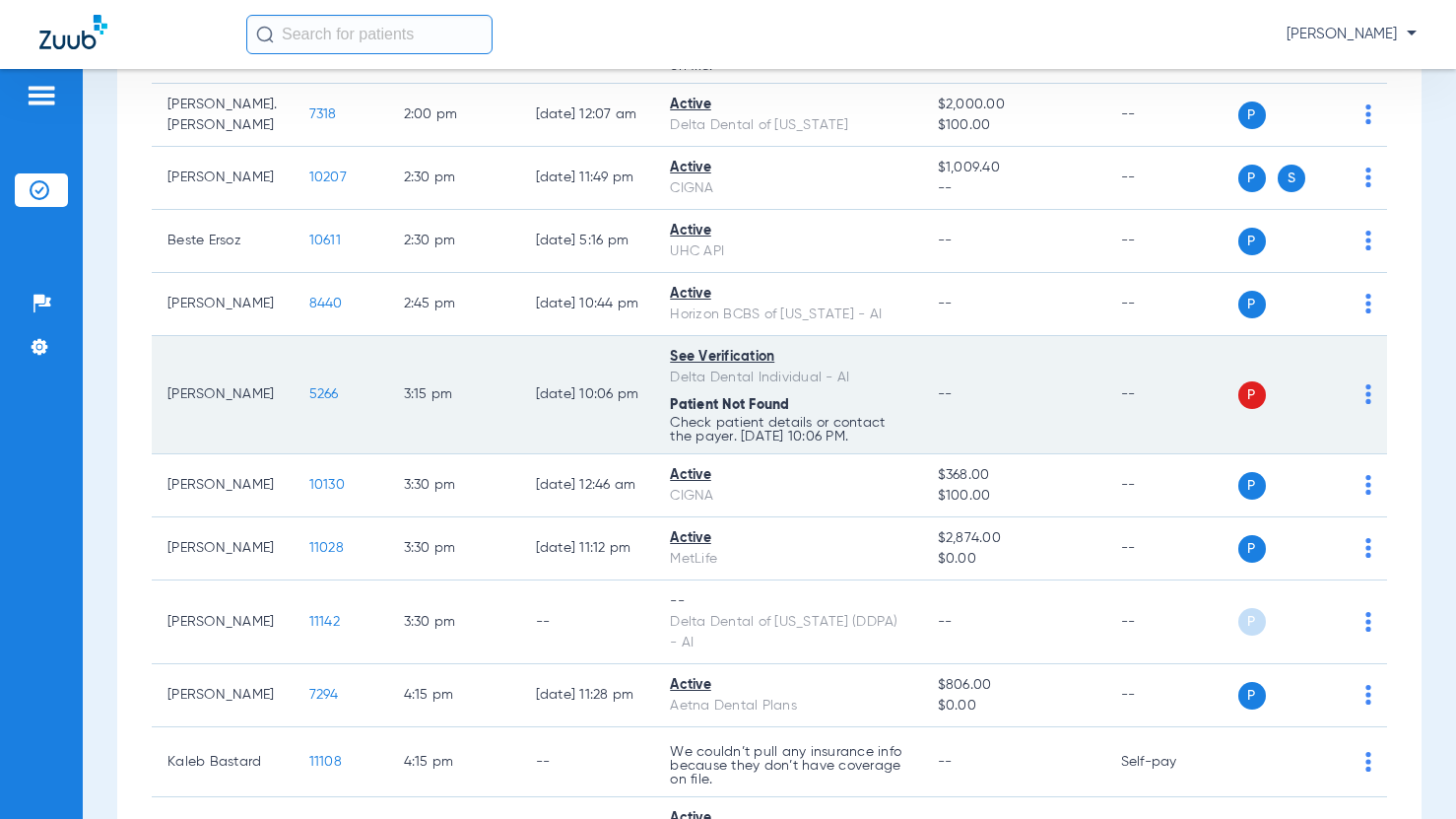 click on "P S" 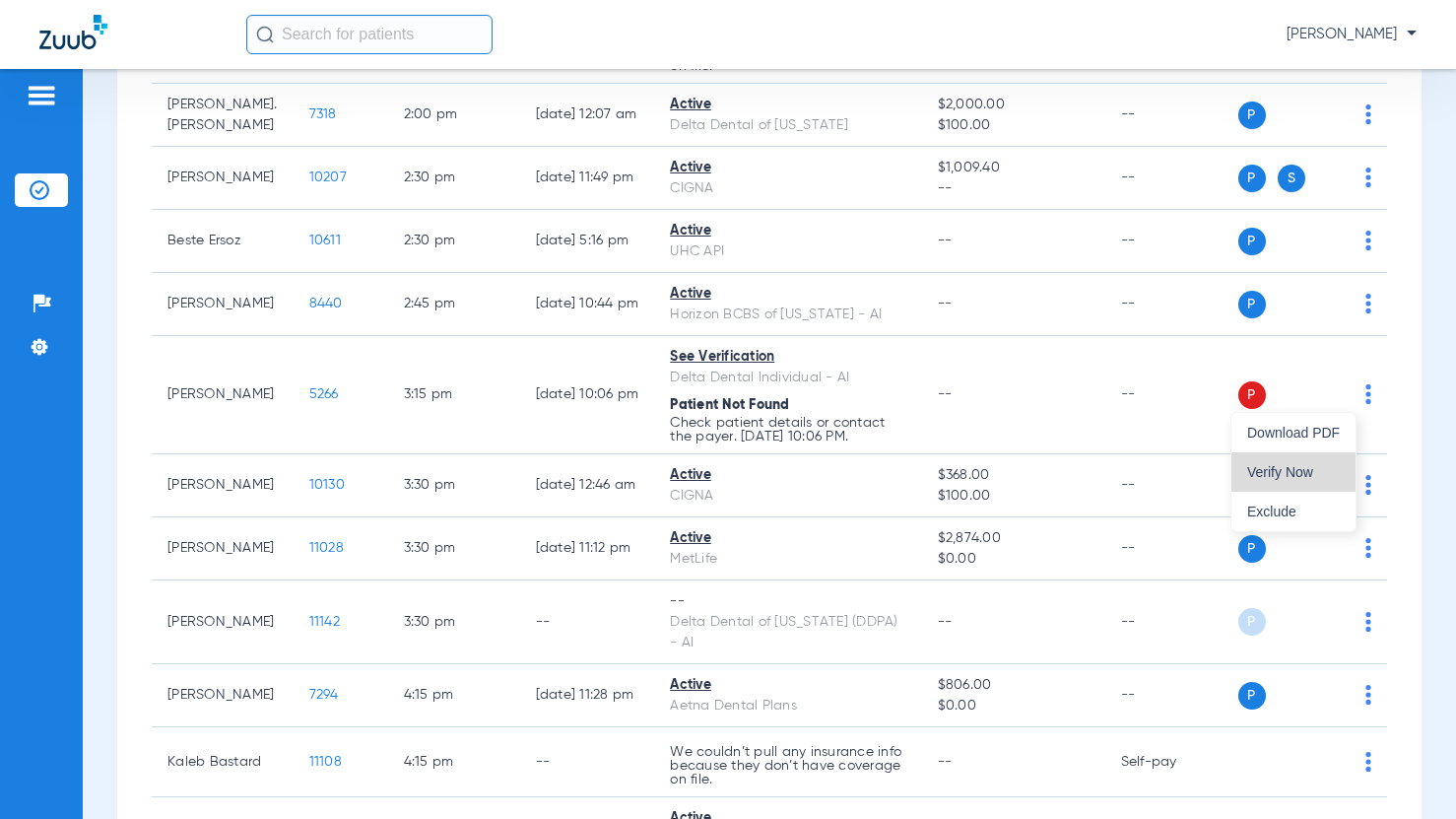 click on "Verify Now" at bounding box center (1293, 472) 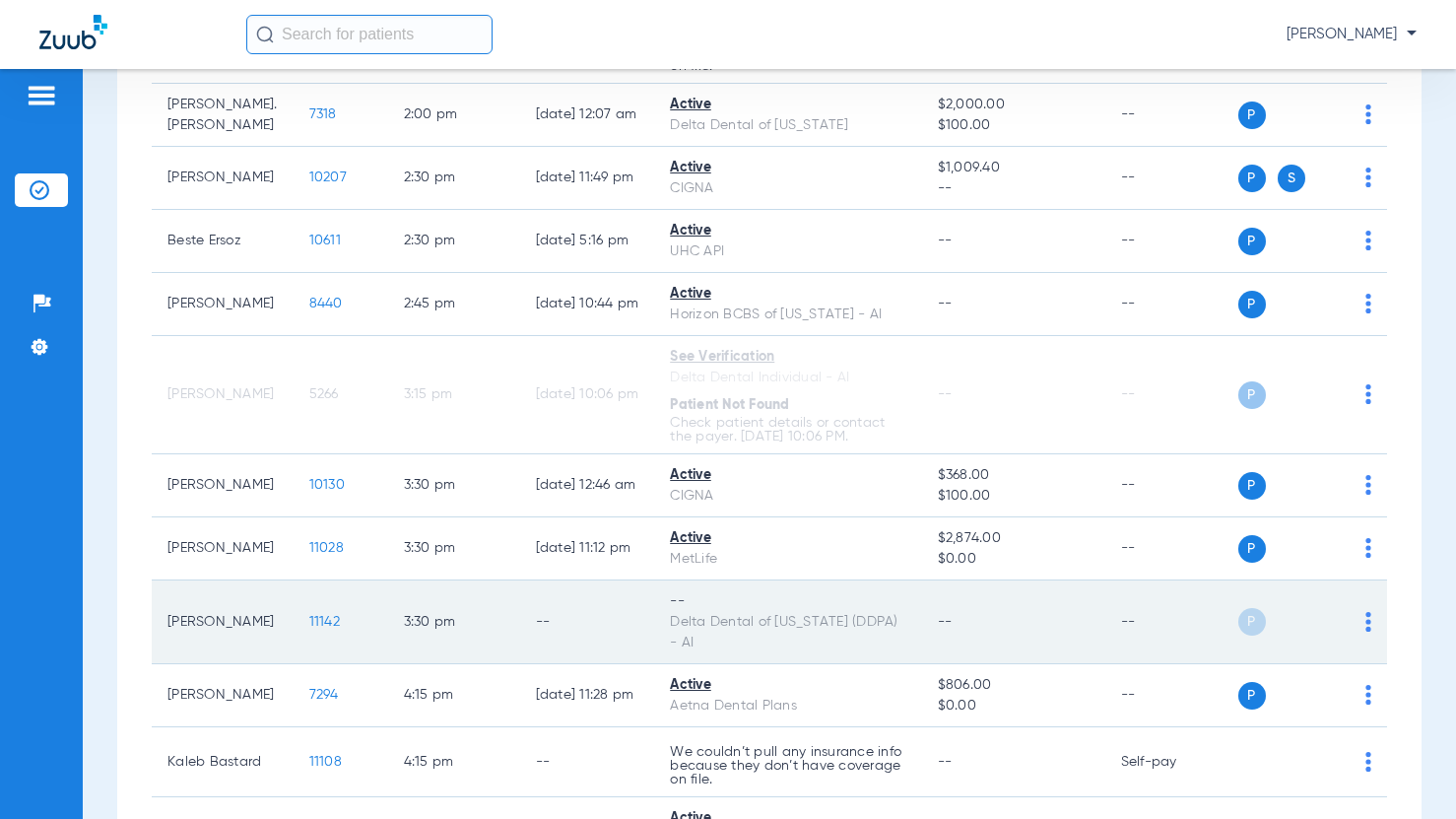 click 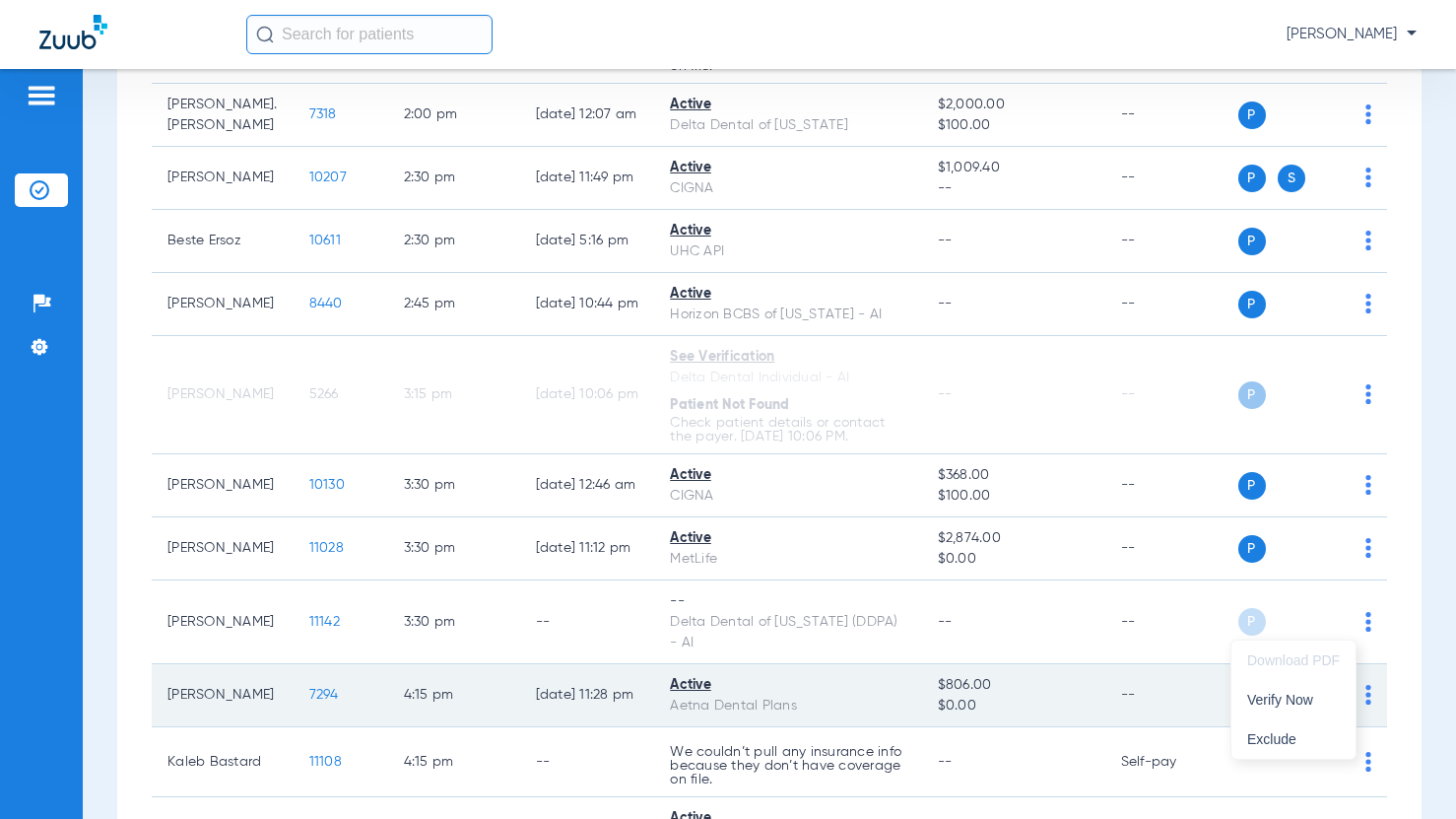 click on "Verify Now" at bounding box center [1293, 700] 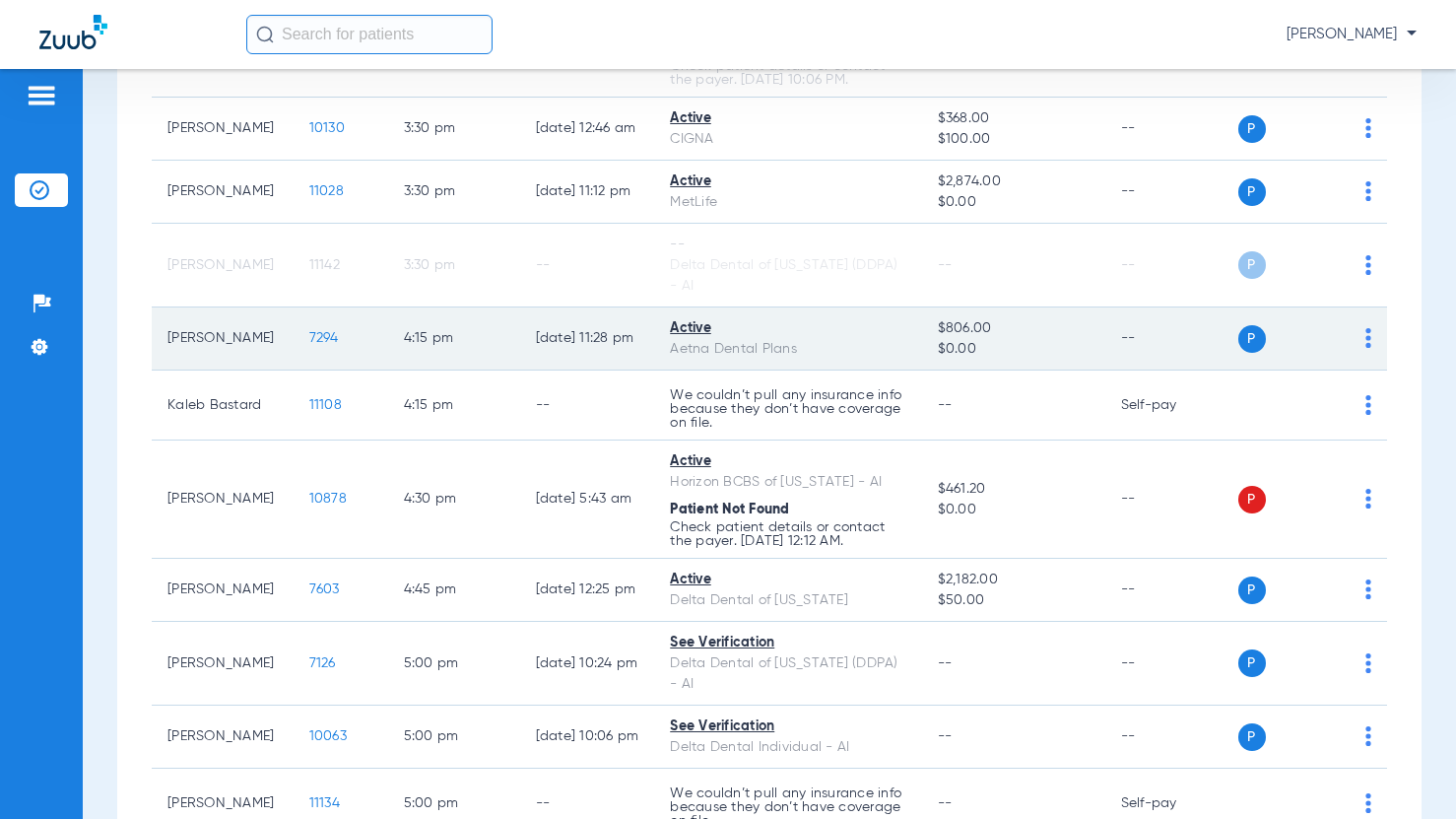 scroll, scrollTop: 2572, scrollLeft: 0, axis: vertical 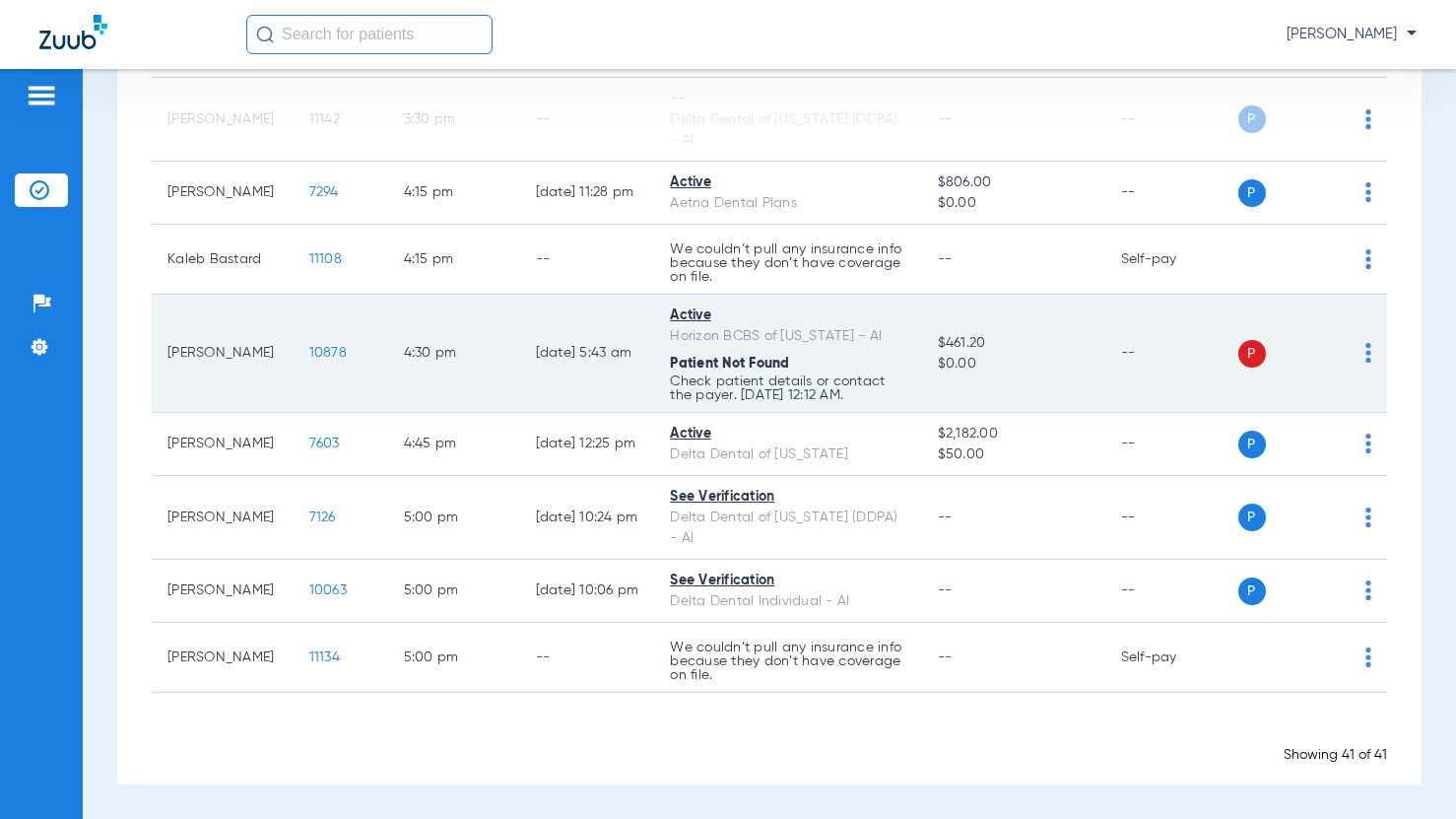 click 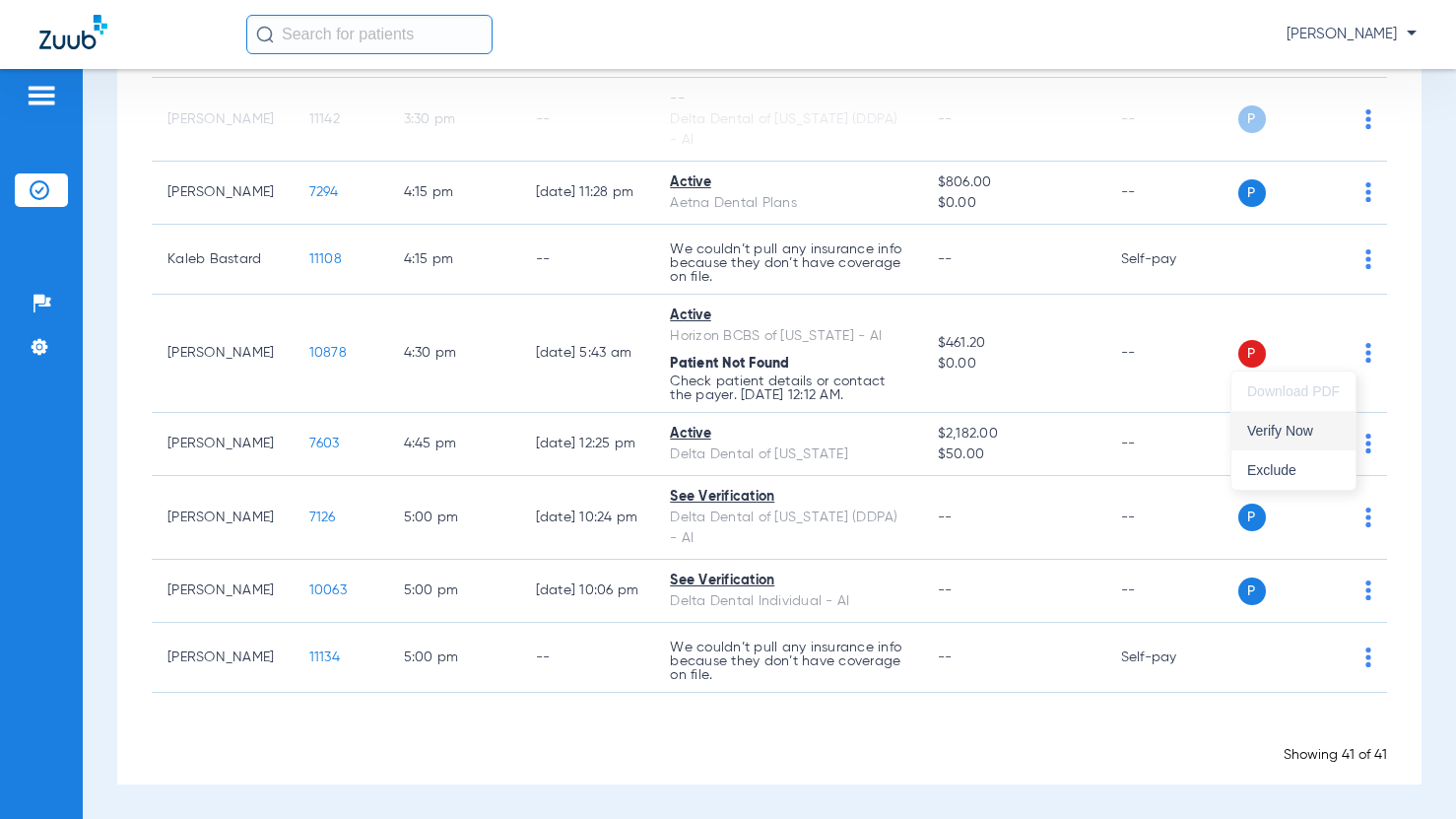 click on "Verify Now" at bounding box center [1293, 431] 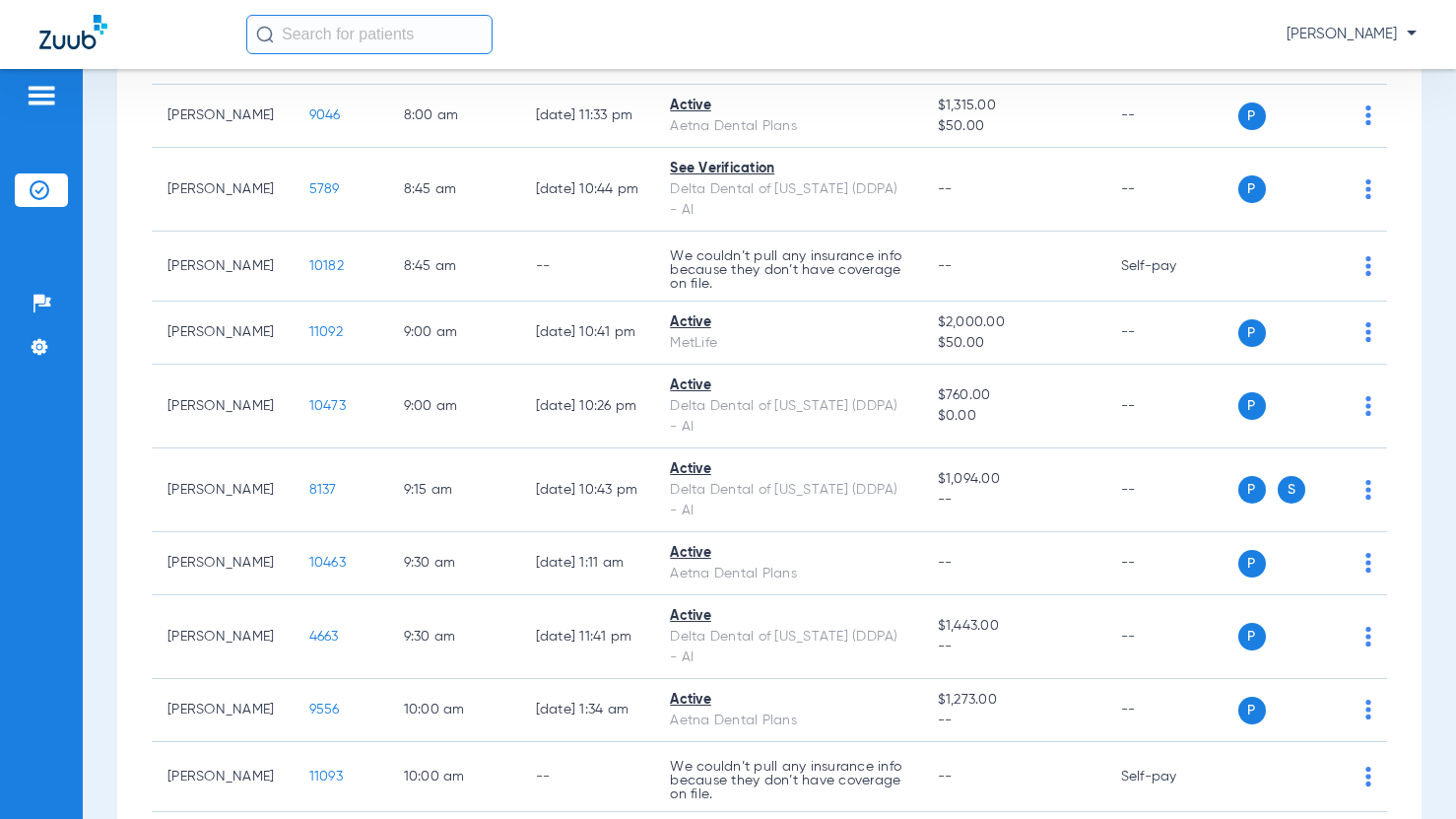 scroll, scrollTop: 0, scrollLeft: 0, axis: both 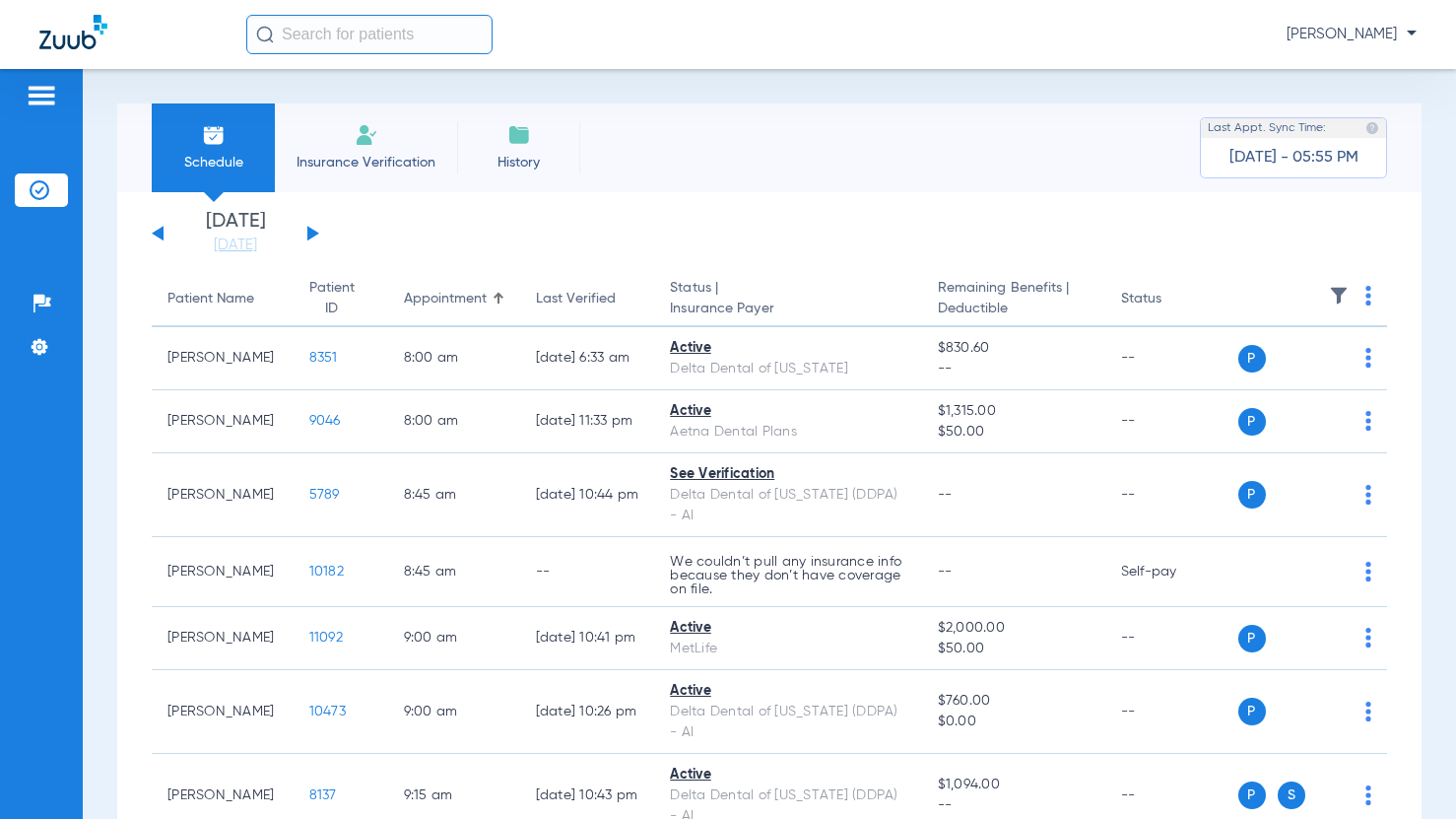 click on "[DATE]   [DATE]   [DATE]   [DATE]   [DATE]   [DATE]   [DATE]   [DATE]   [DATE]   [DATE]   [DATE]   [DATE]   [DATE]   [DATE]   [DATE]   [DATE]   [DATE]   [DATE]   [DATE]   [DATE]   [DATE]   [DATE]   [DATE]   [DATE]   [DATE]   [DATE]   [DATE]   [DATE]   [DATE]   [DATE]   [DATE]   [DATE]   [DATE]   [DATE]   [DATE]   [DATE]   [DATE]   [DATE]   [DATE]   [DATE]   [DATE]   [DATE]   [DATE]   [DATE]   [DATE]" 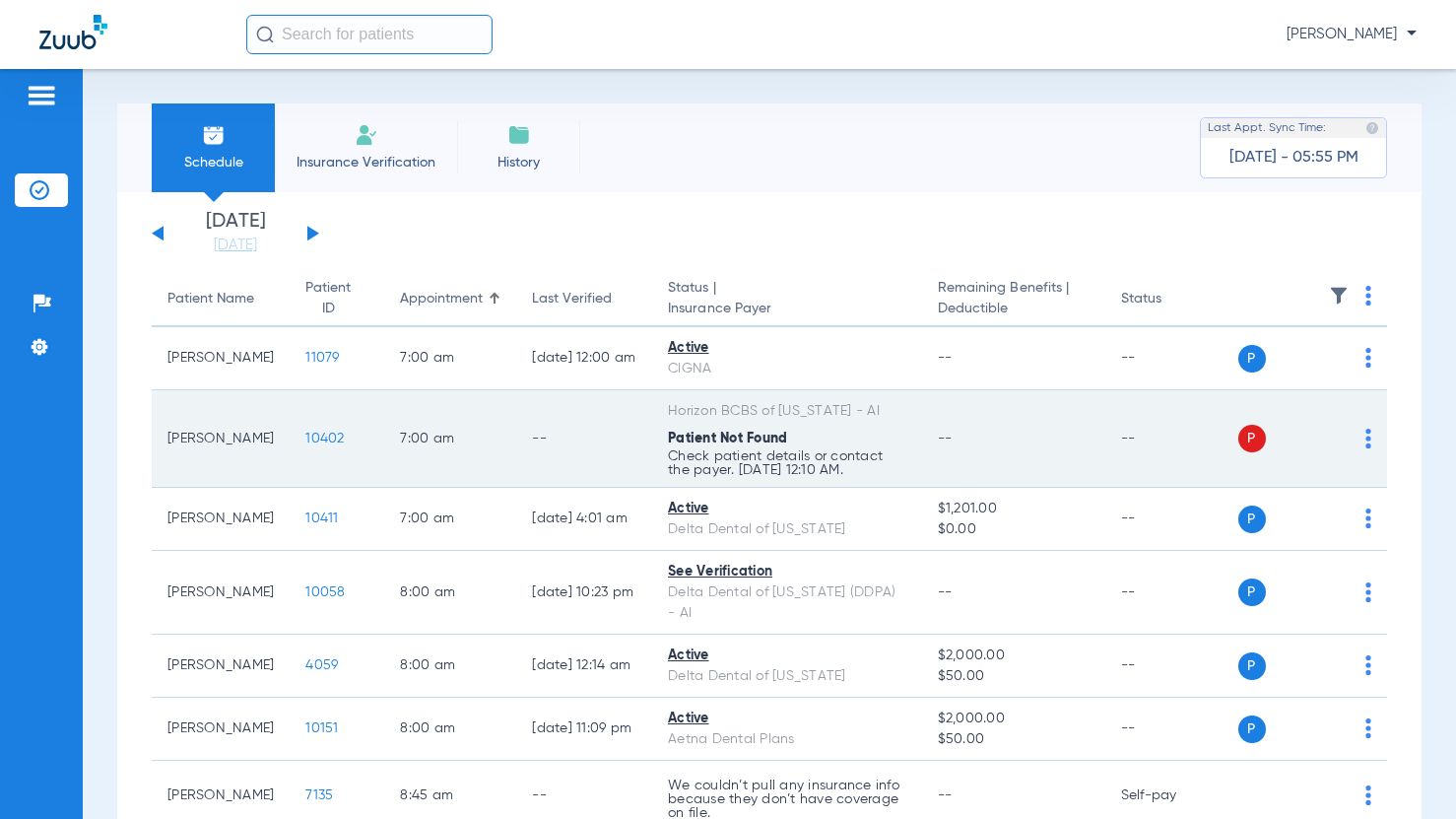 click 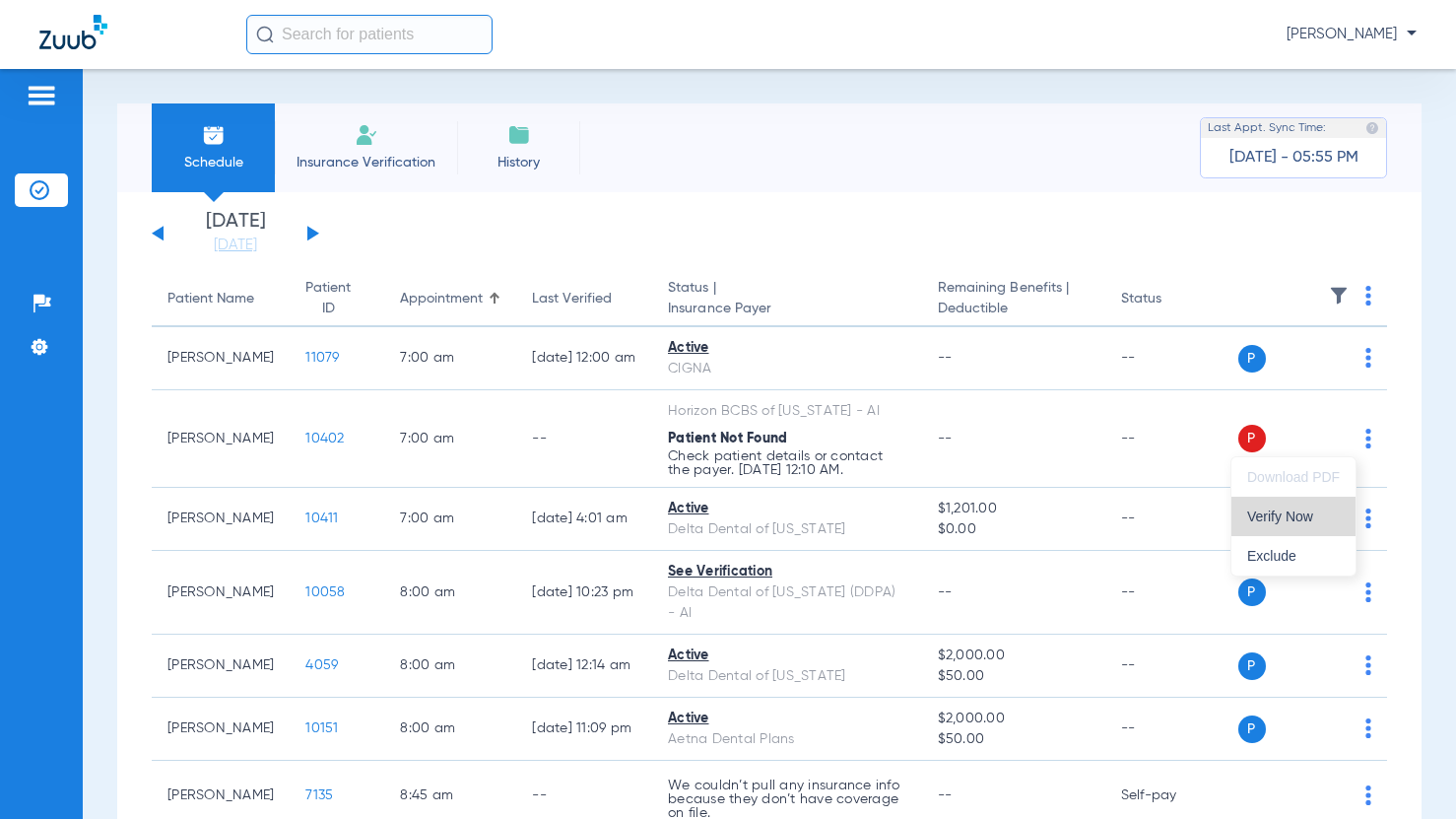 click on "Verify Now" at bounding box center (1293, 516) 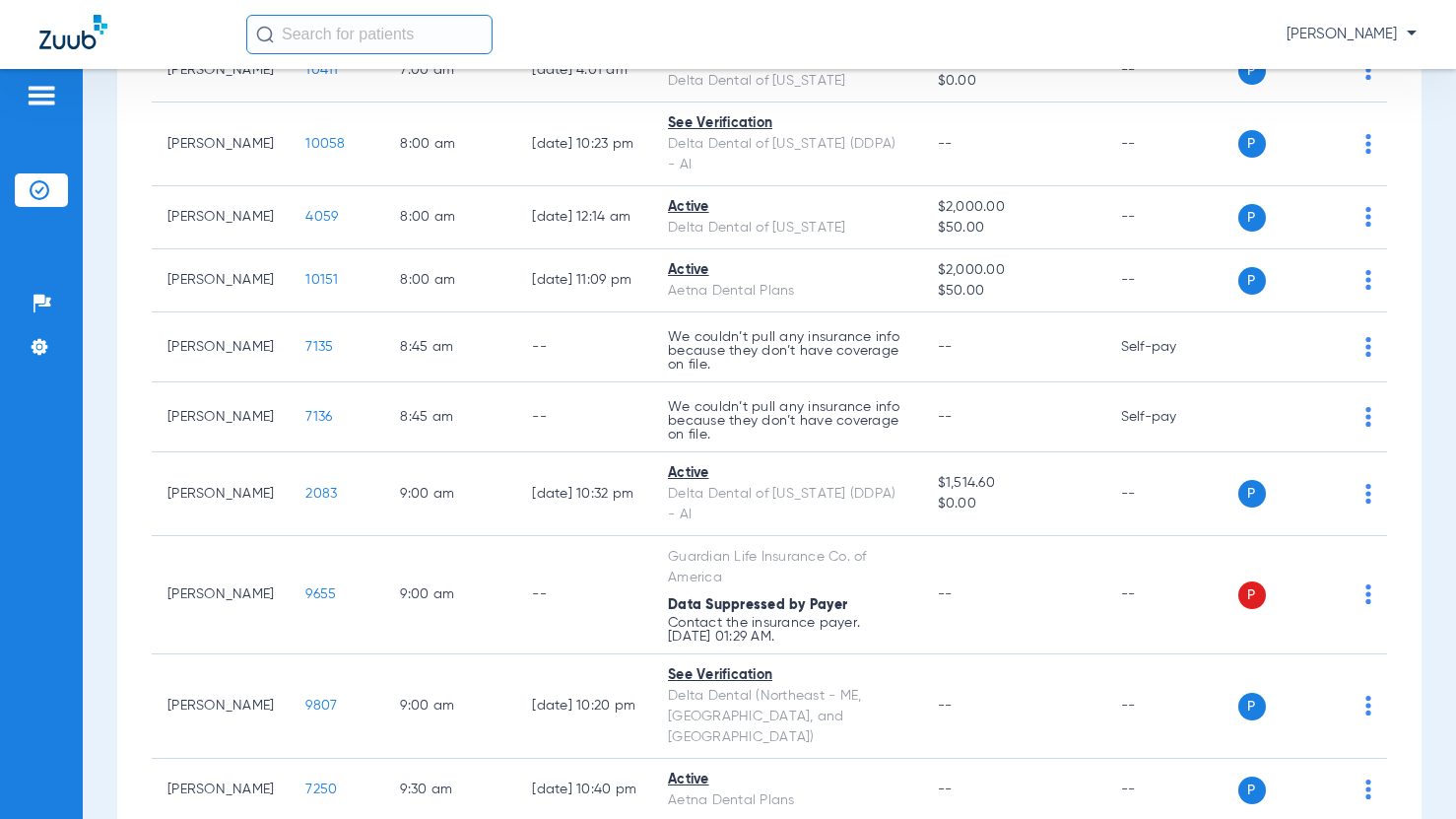 scroll, scrollTop: 493, scrollLeft: 0, axis: vertical 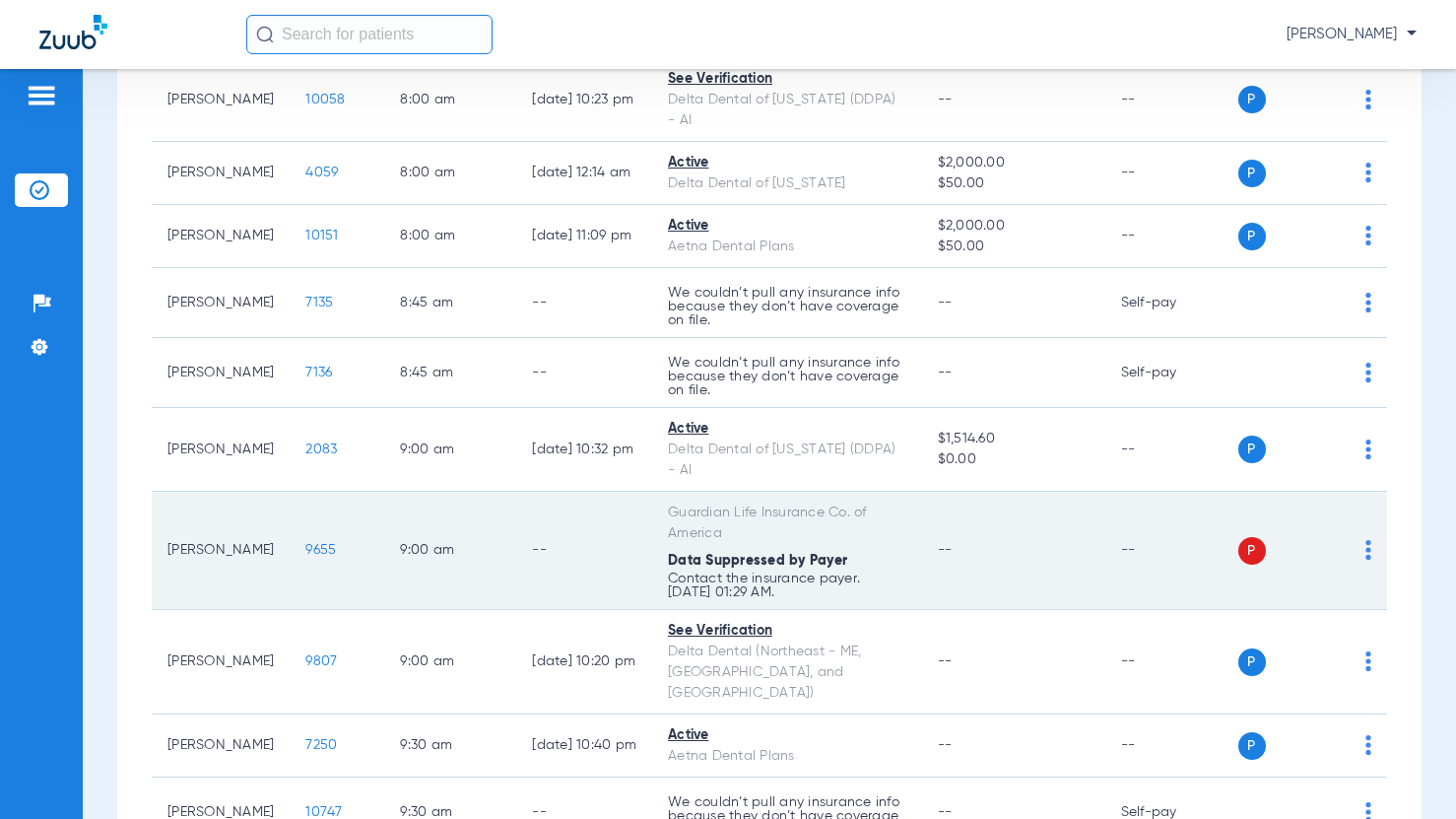 click 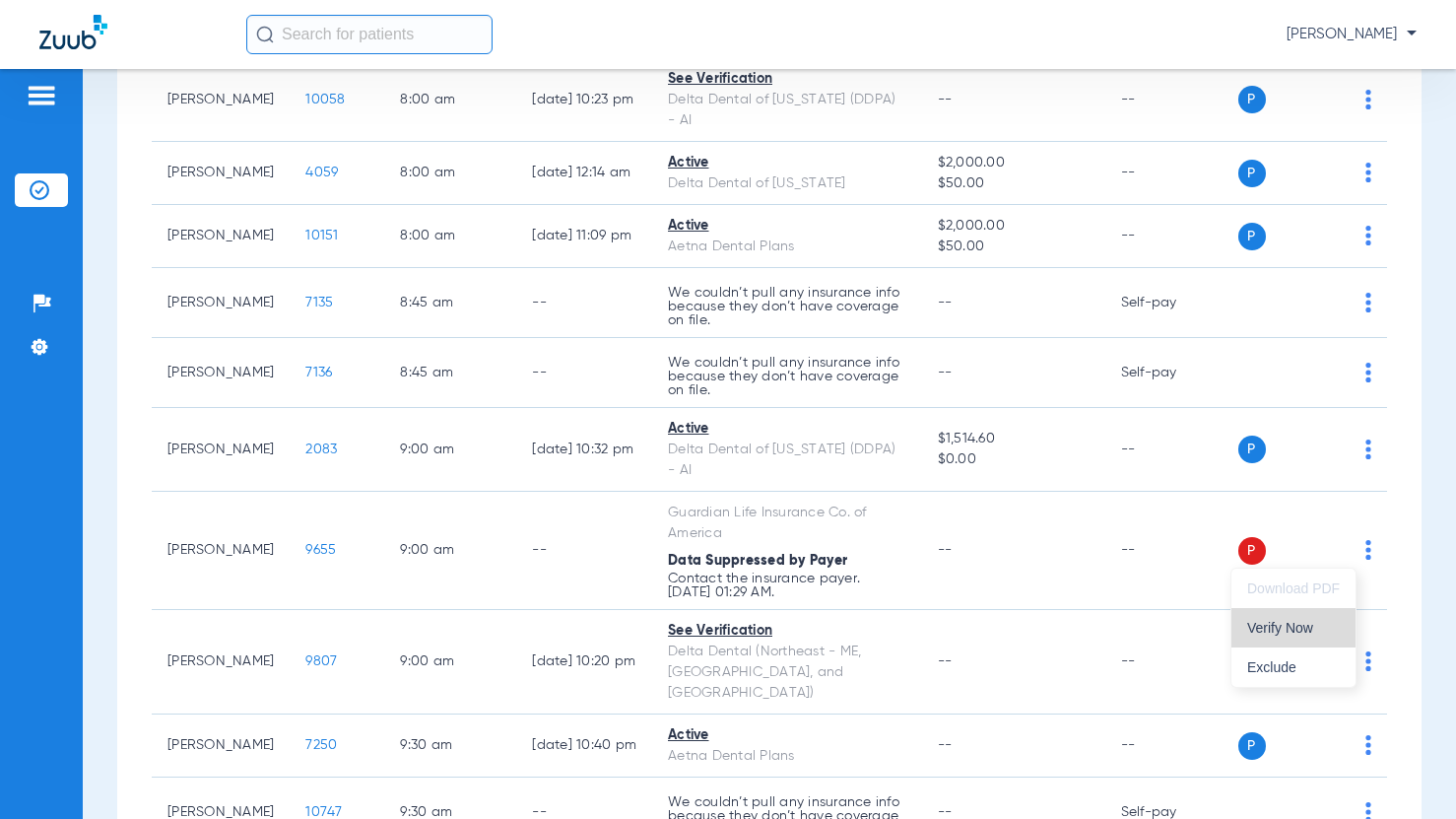 click on "Verify Now" at bounding box center [1293, 628] 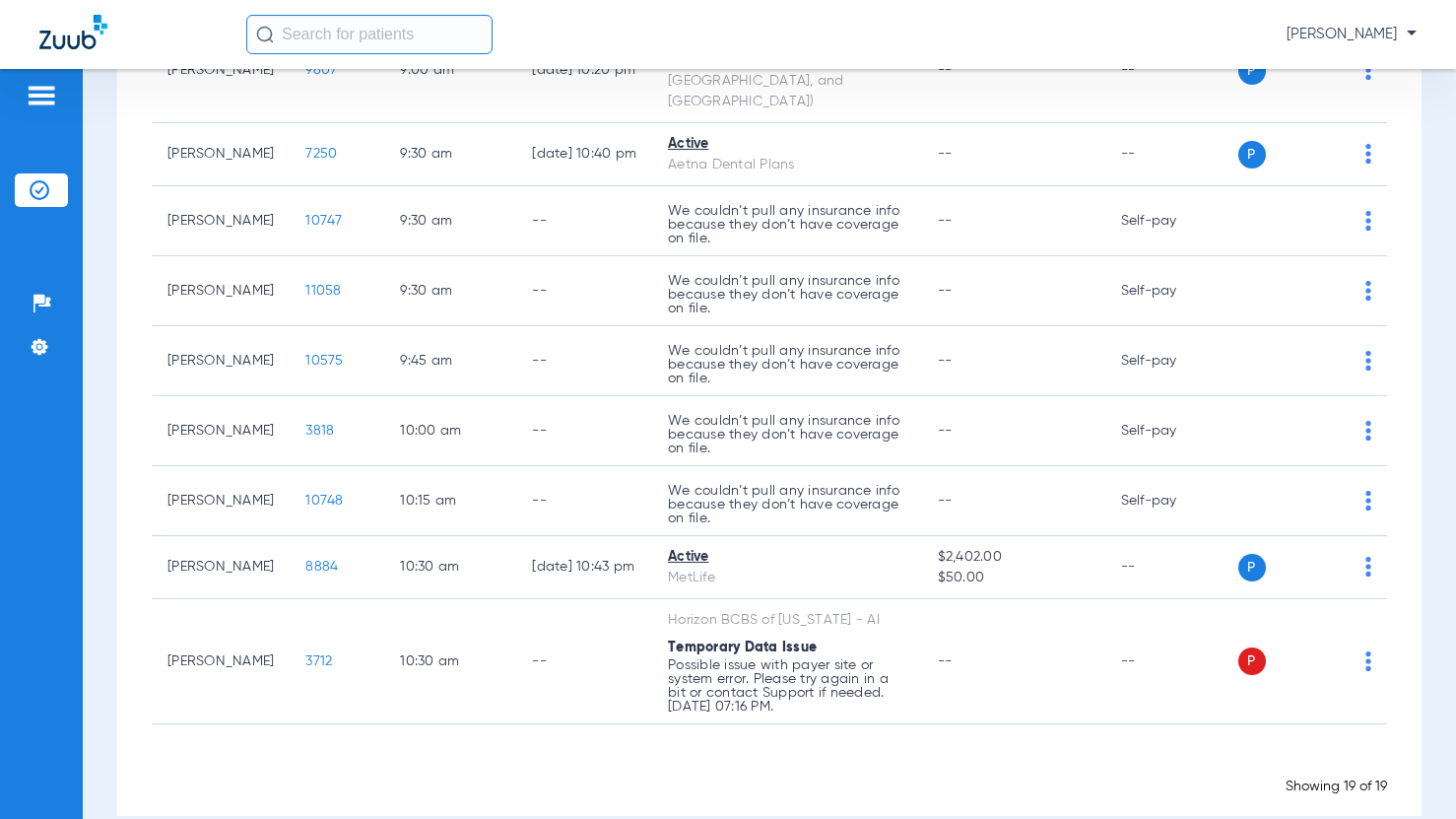 scroll, scrollTop: 1095, scrollLeft: 0, axis: vertical 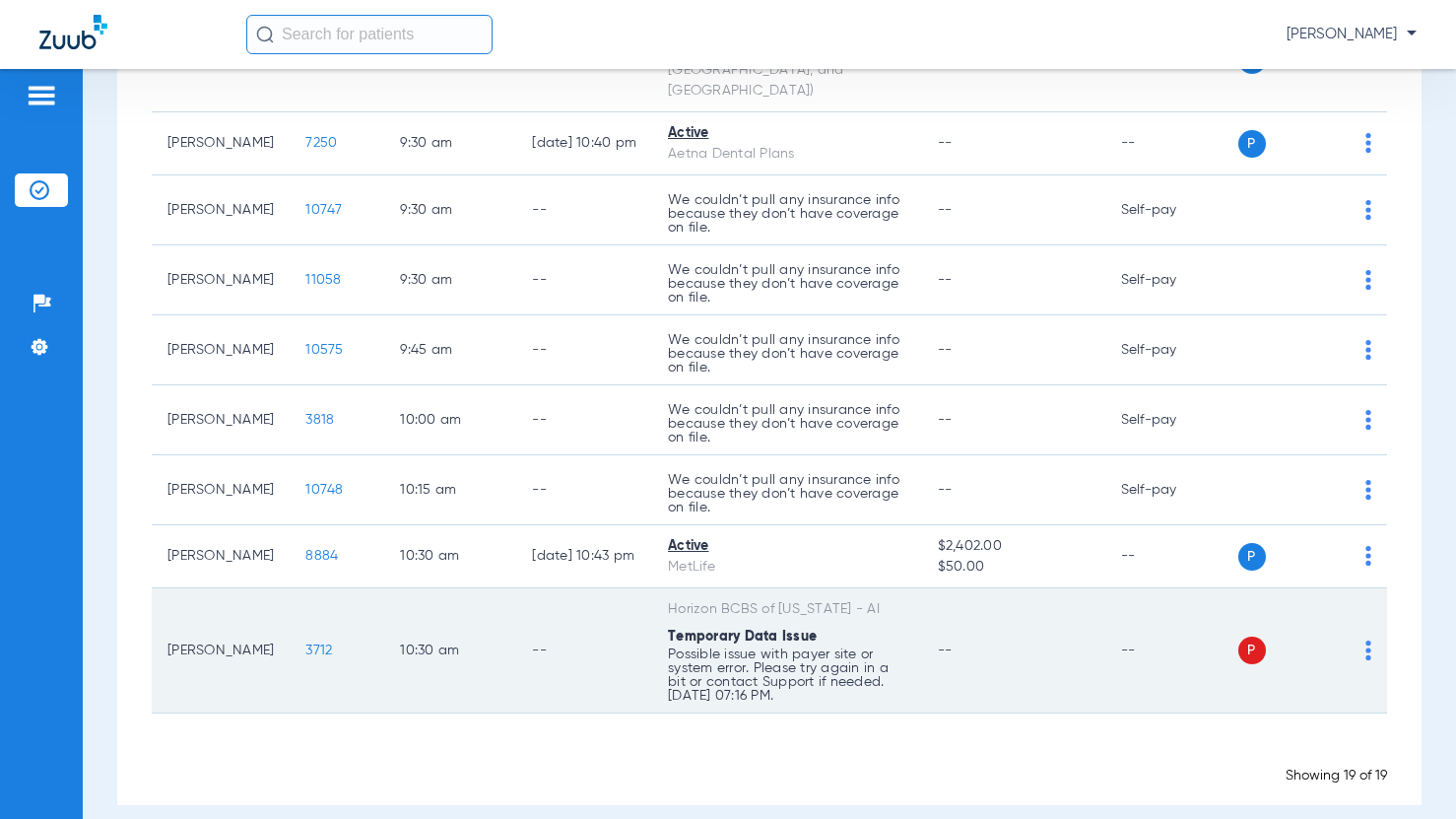 click 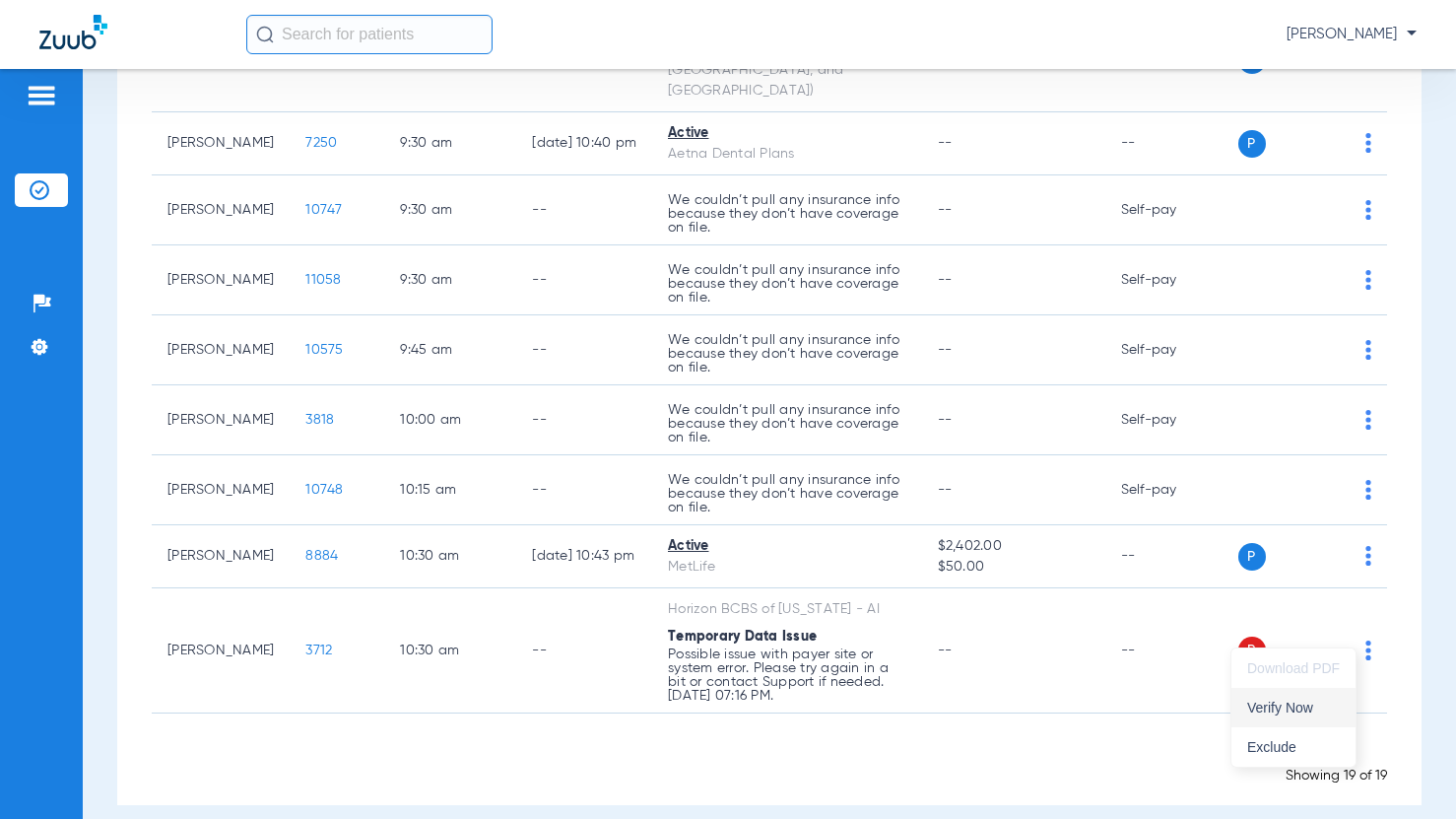 click on "Verify Now" at bounding box center (1293, 708) 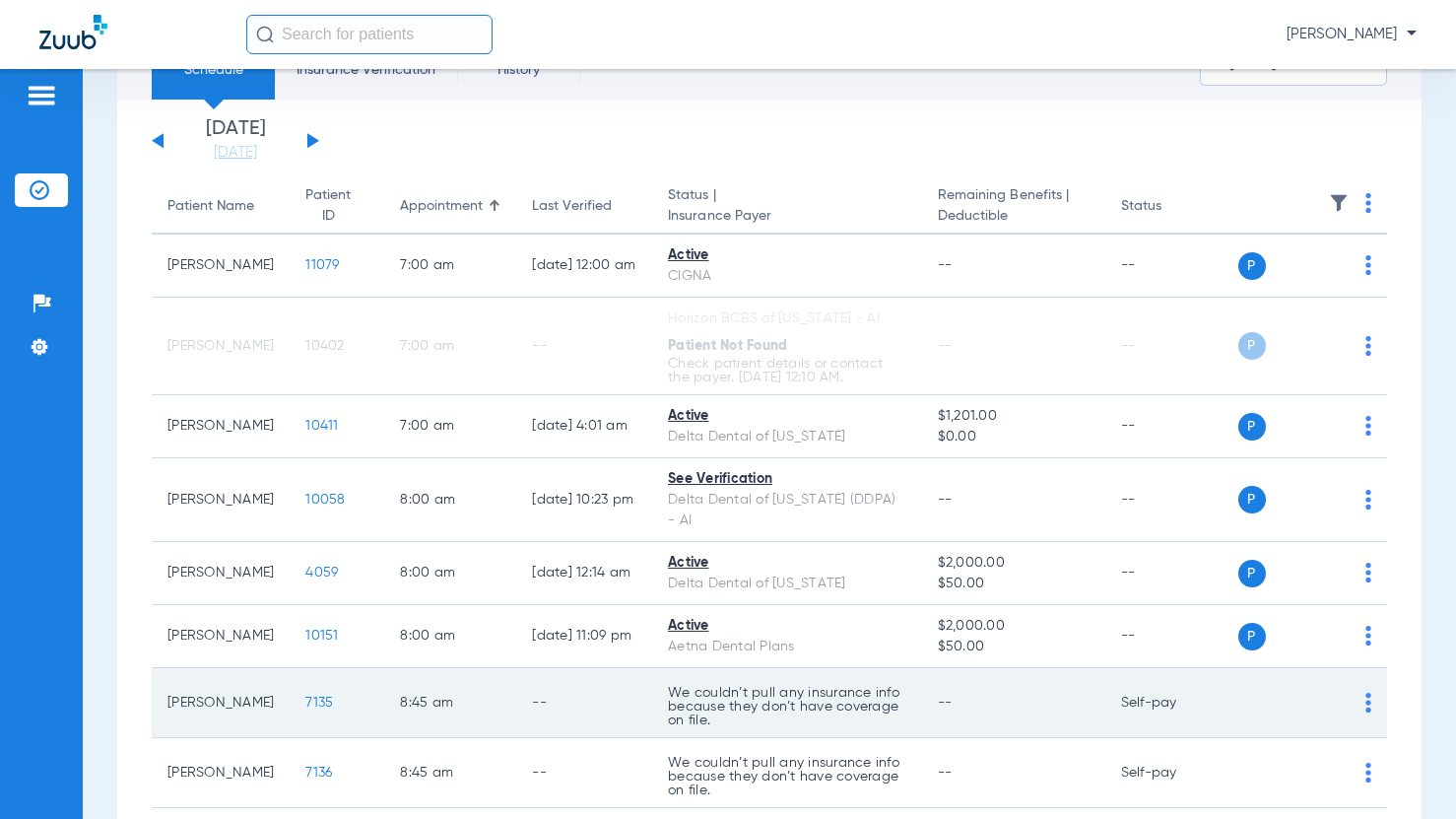 scroll, scrollTop: 0, scrollLeft: 0, axis: both 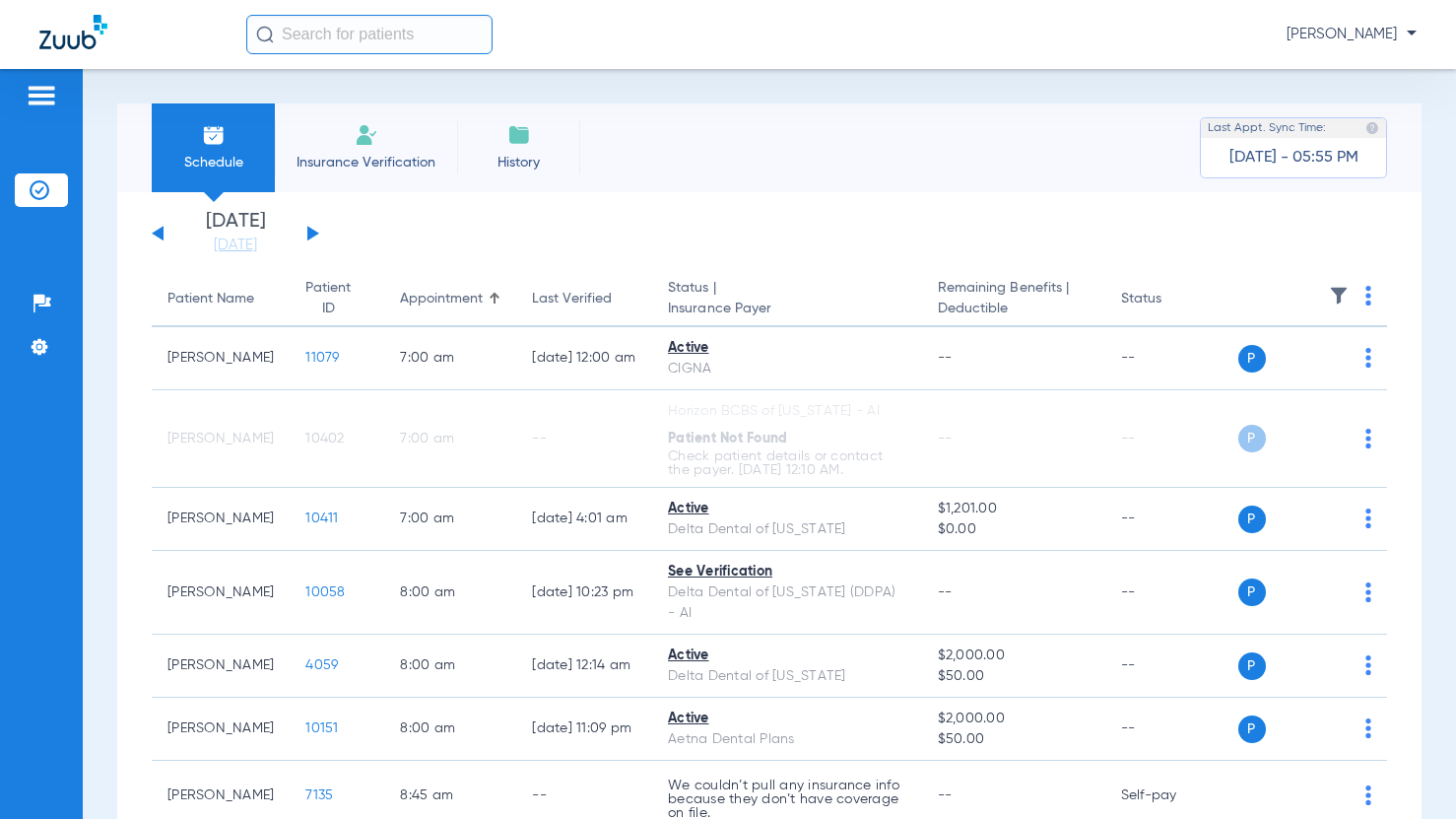 click 